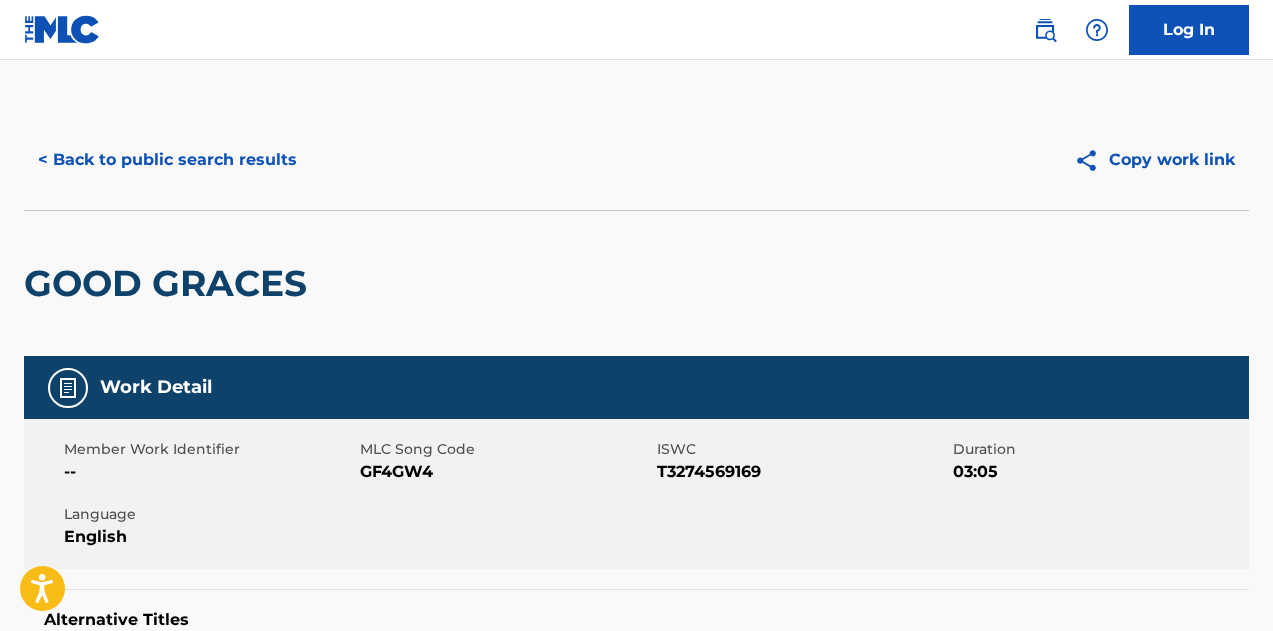scroll, scrollTop: 1424, scrollLeft: 0, axis: vertical 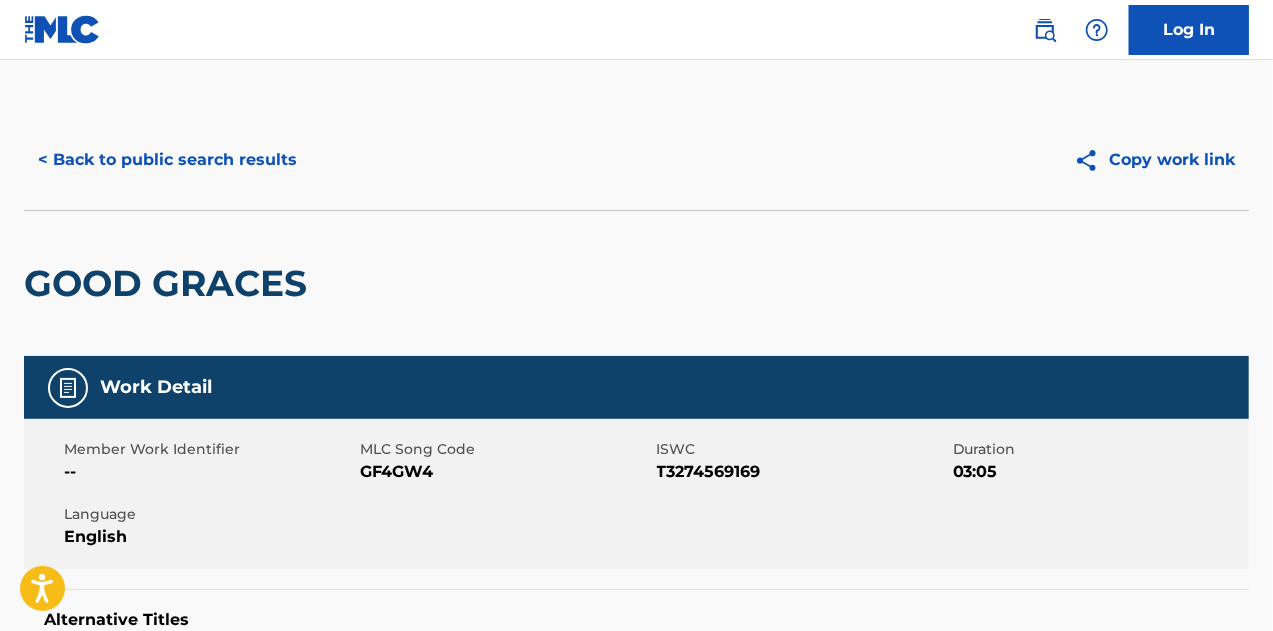 click on "< Back to public search results" at bounding box center [167, 160] 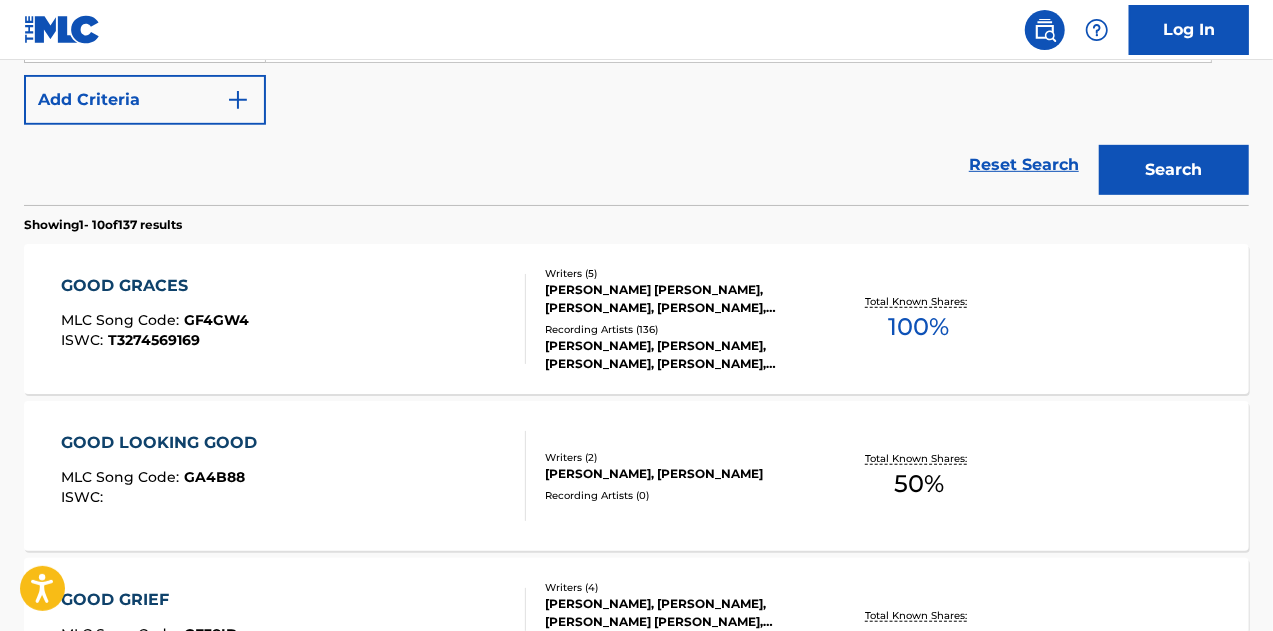 scroll, scrollTop: 500, scrollLeft: 0, axis: vertical 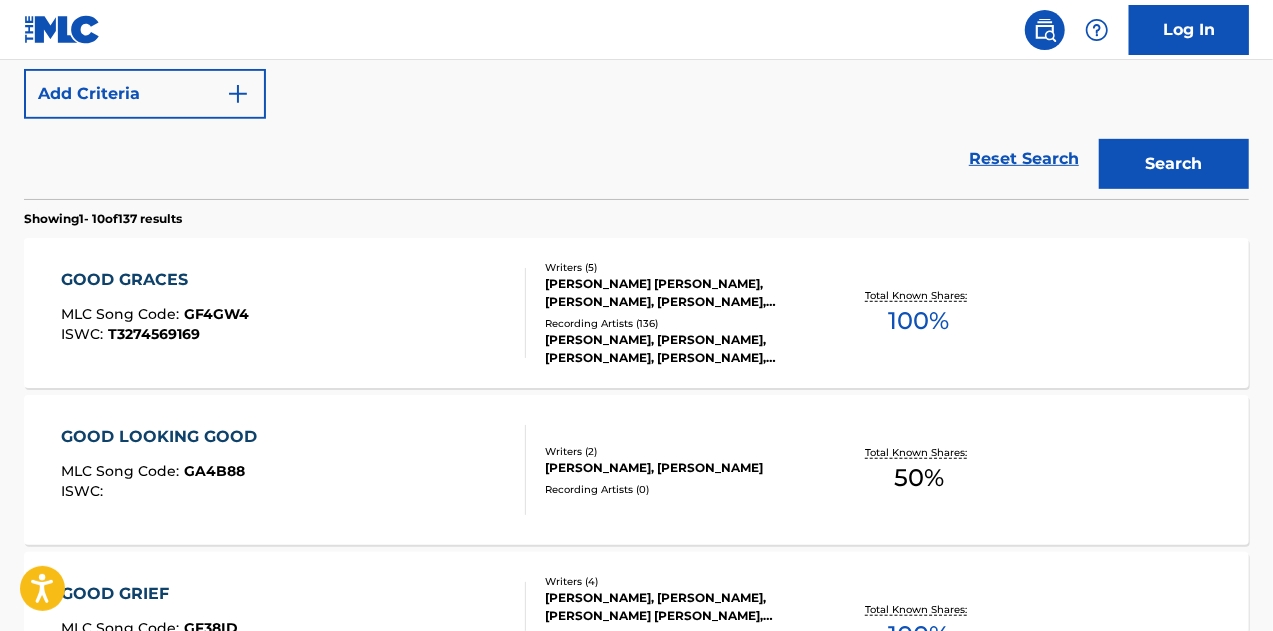click on "GOOD GRACES MLC Song Code : GF4GW4 ISWC : T3274569169" at bounding box center (294, 313) 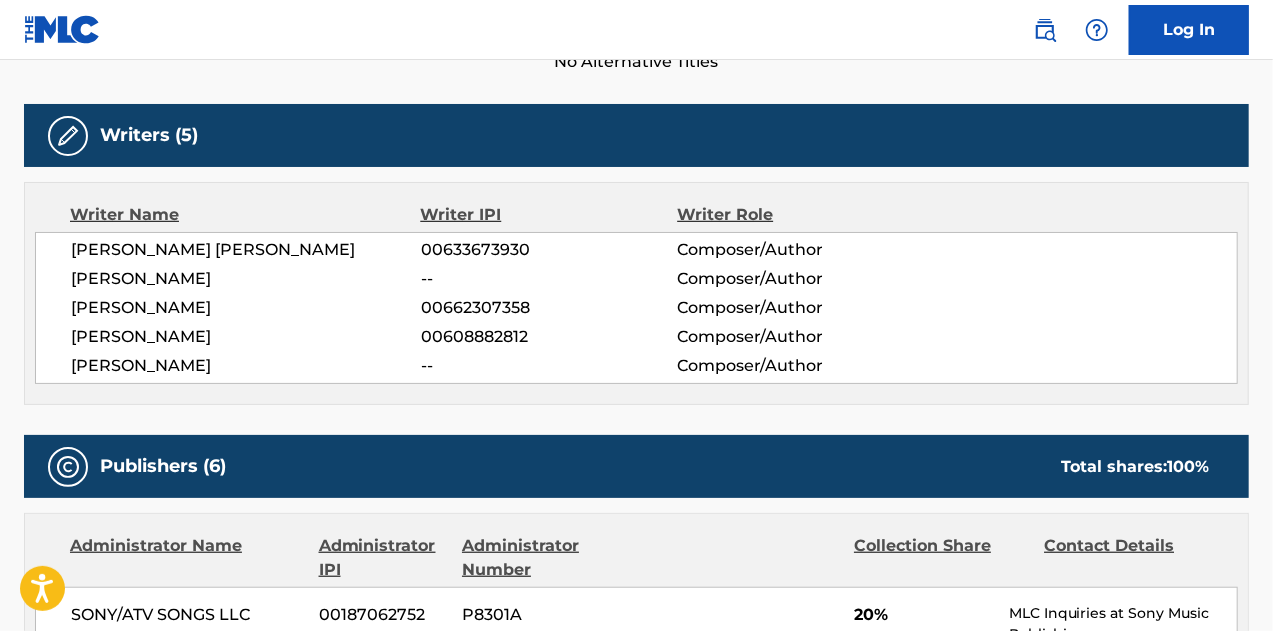 scroll, scrollTop: 0, scrollLeft: 0, axis: both 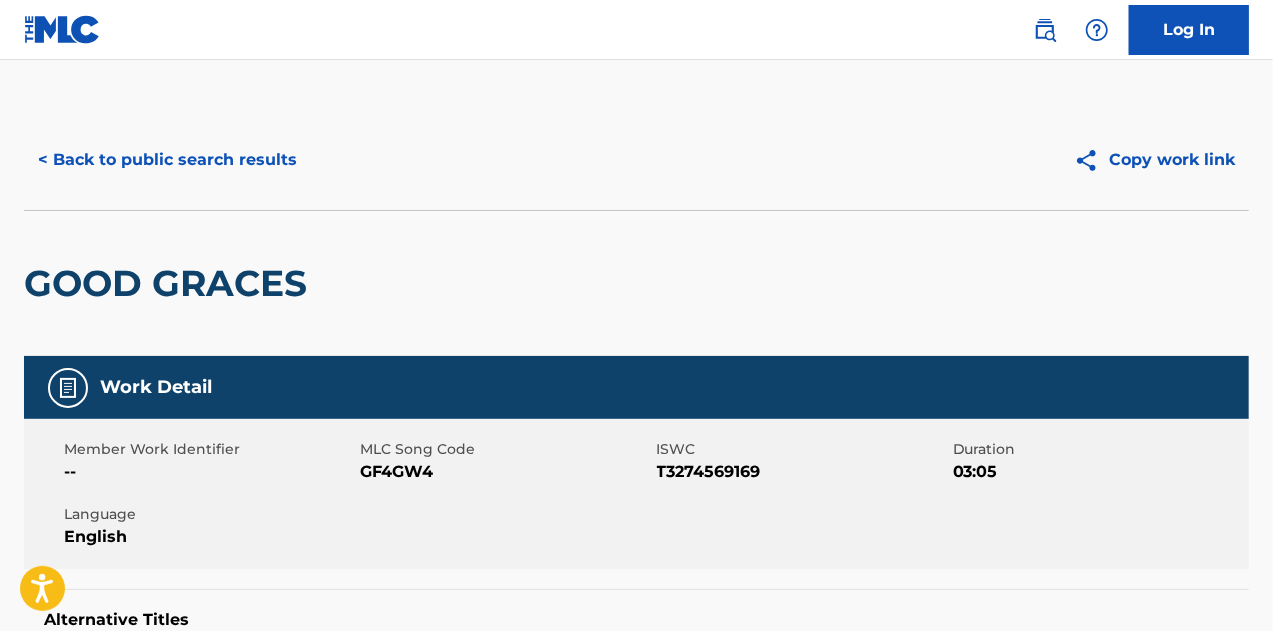click on "< Back to public search results" at bounding box center (167, 160) 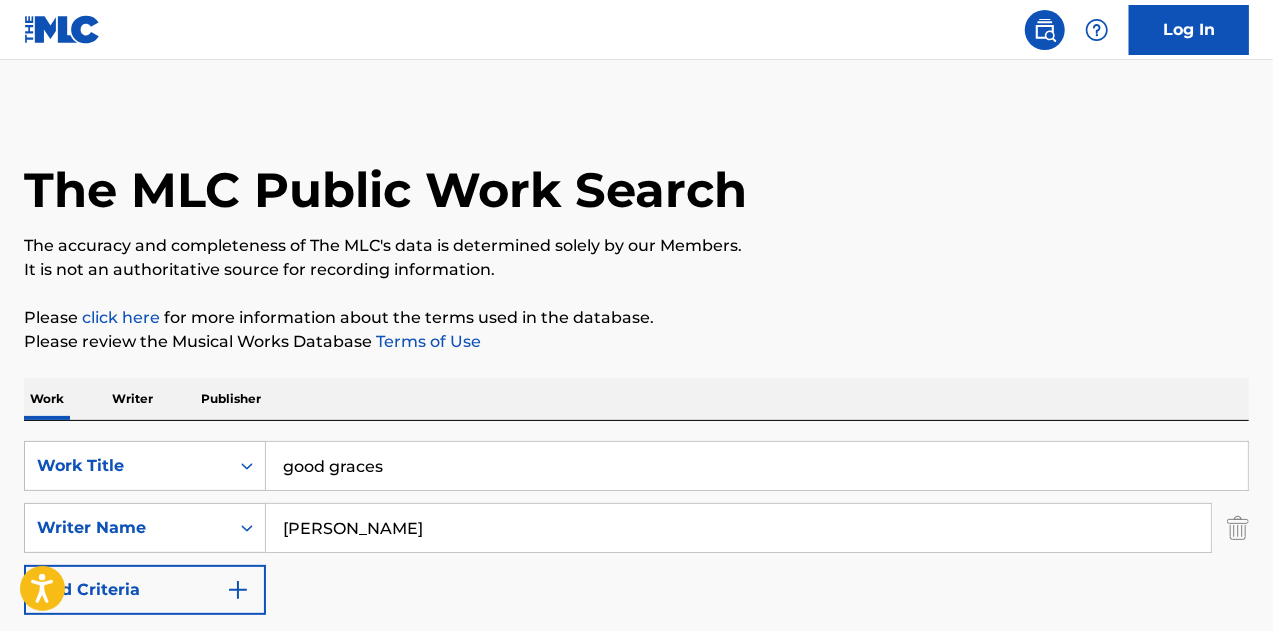 scroll, scrollTop: 0, scrollLeft: 0, axis: both 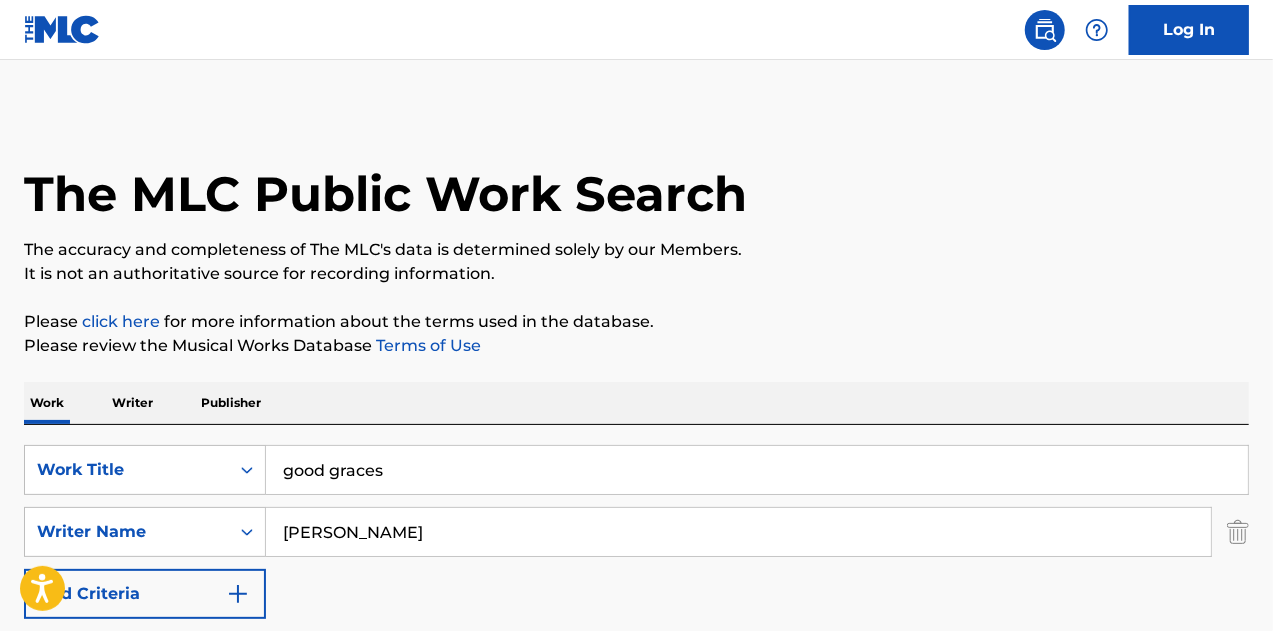 click on "good graces" at bounding box center (757, 470) 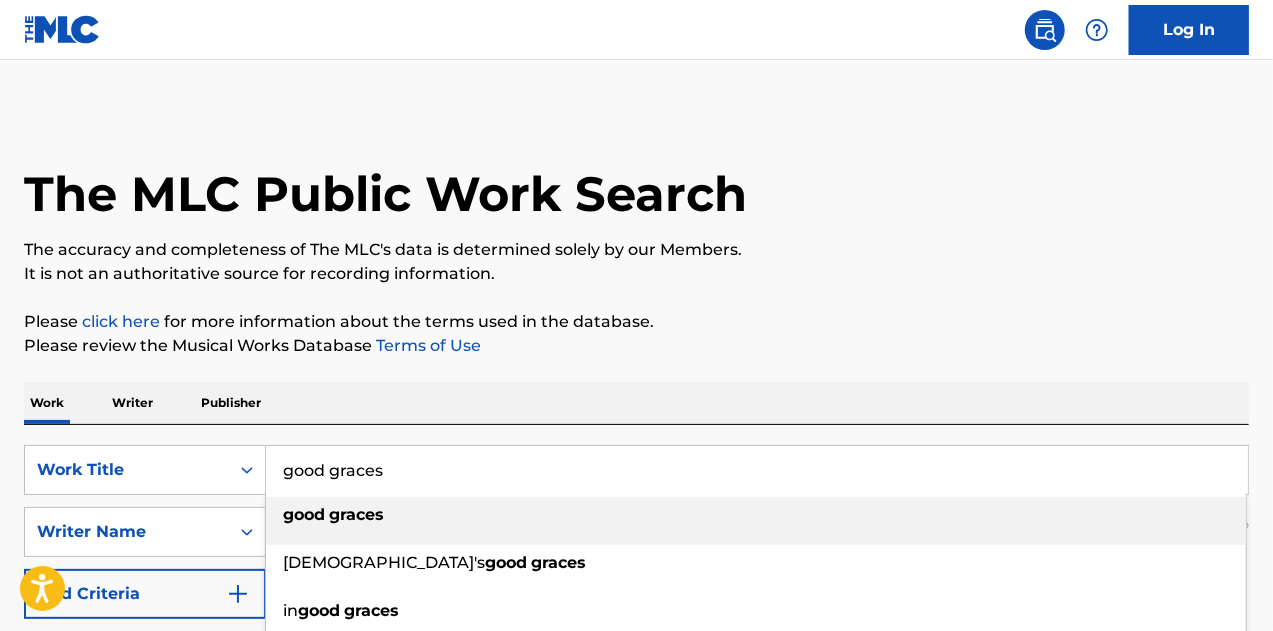 click on "good graces" at bounding box center [757, 470] 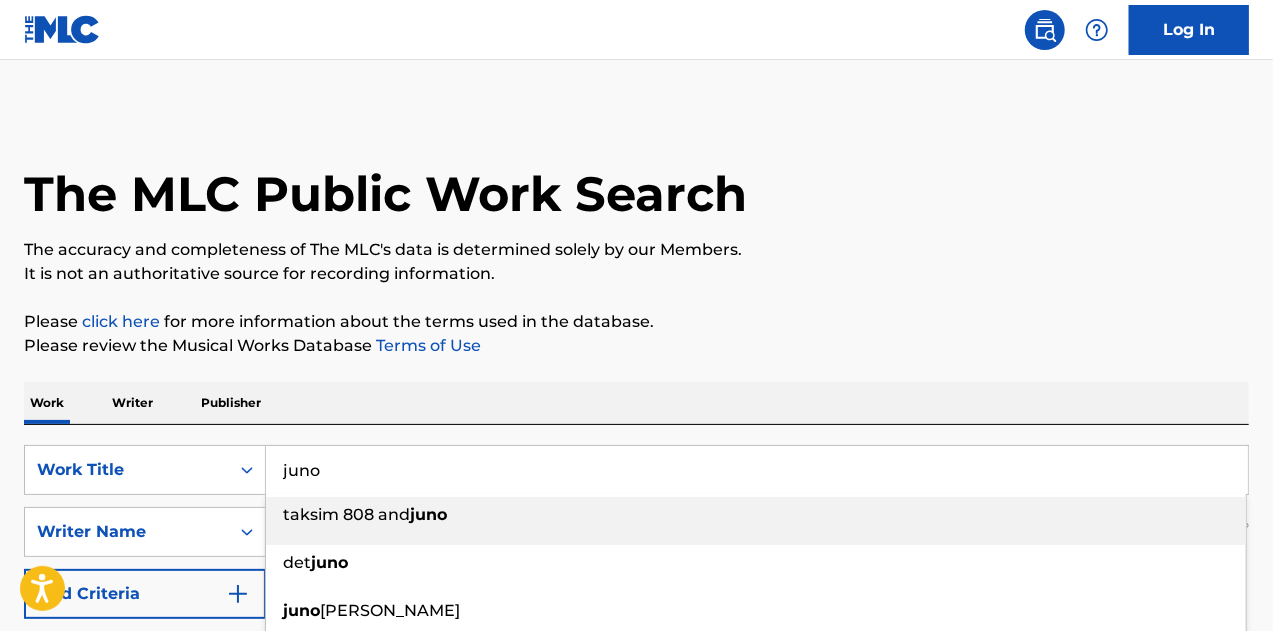 type on "juno" 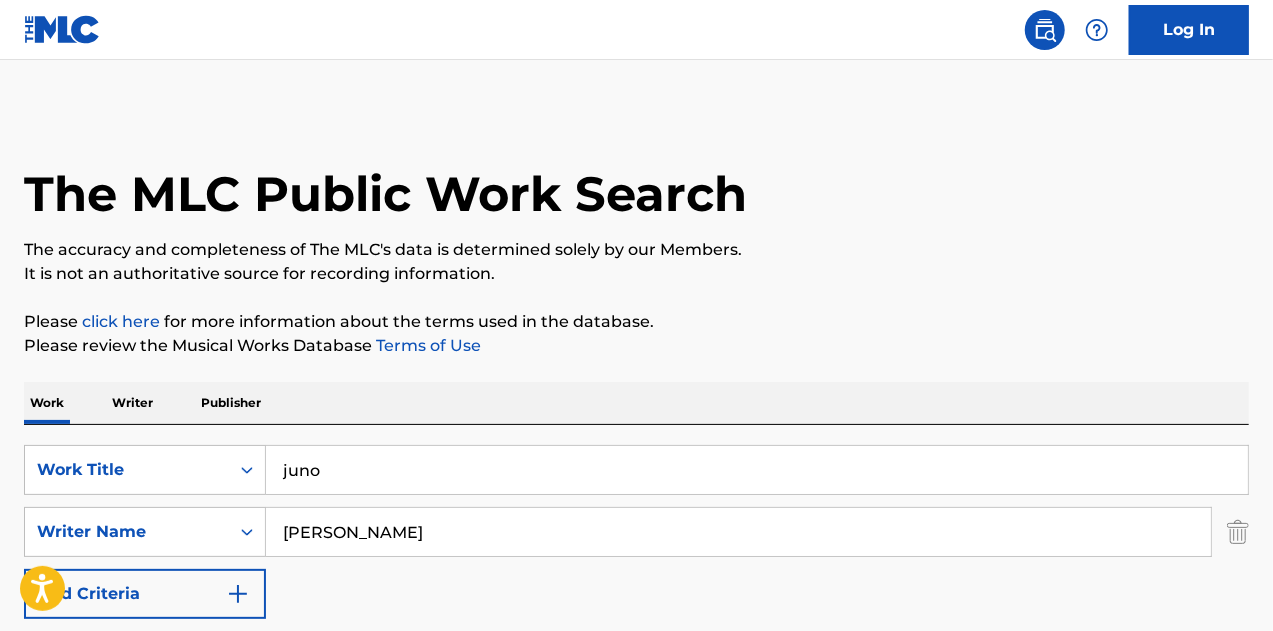 scroll, scrollTop: 200, scrollLeft: 0, axis: vertical 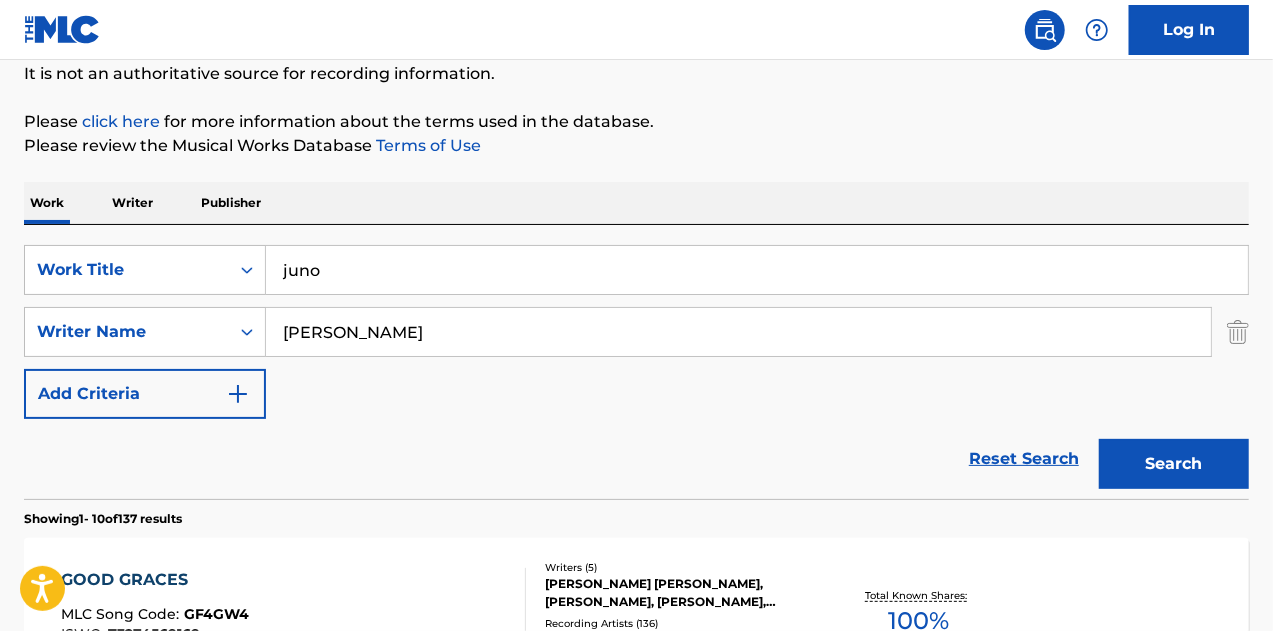 click on "Search" at bounding box center (1174, 464) 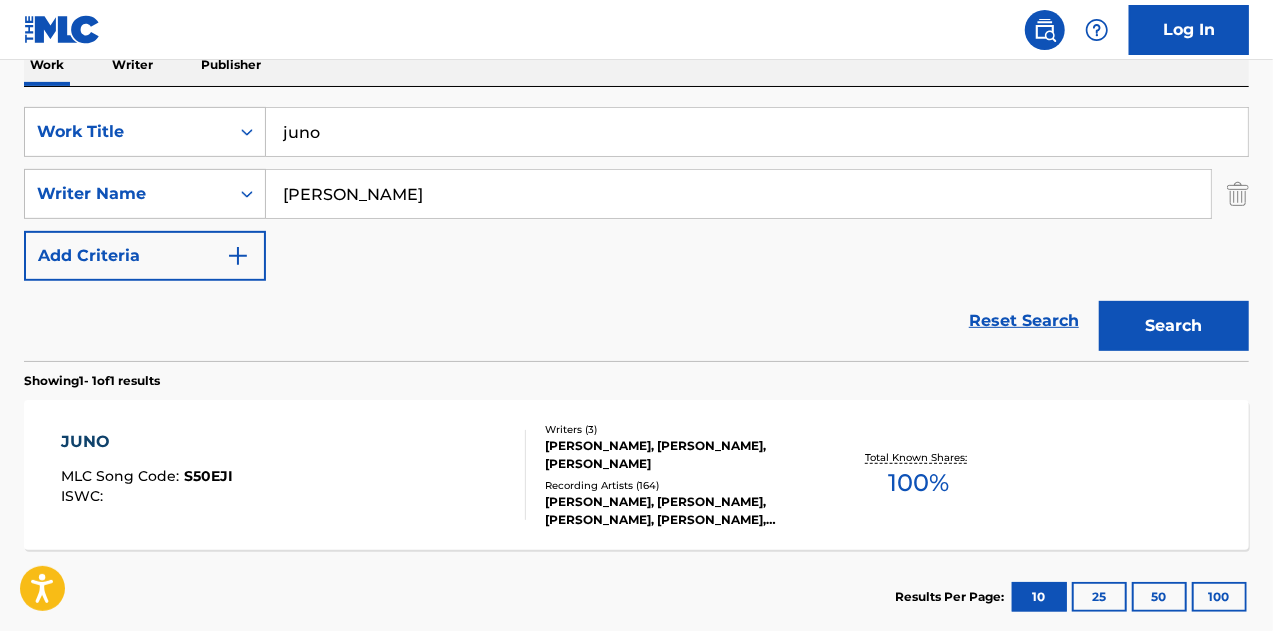 scroll, scrollTop: 400, scrollLeft: 0, axis: vertical 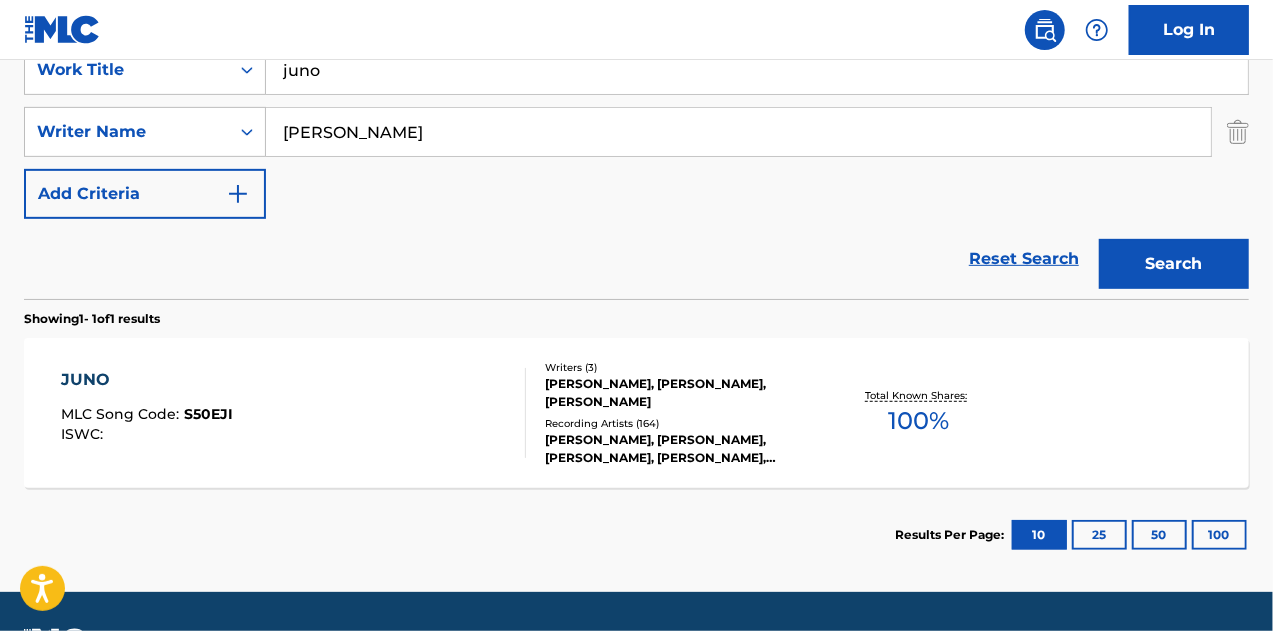 click on "JUNO MLC Song Code : S50EJI ISWC :" at bounding box center (294, 413) 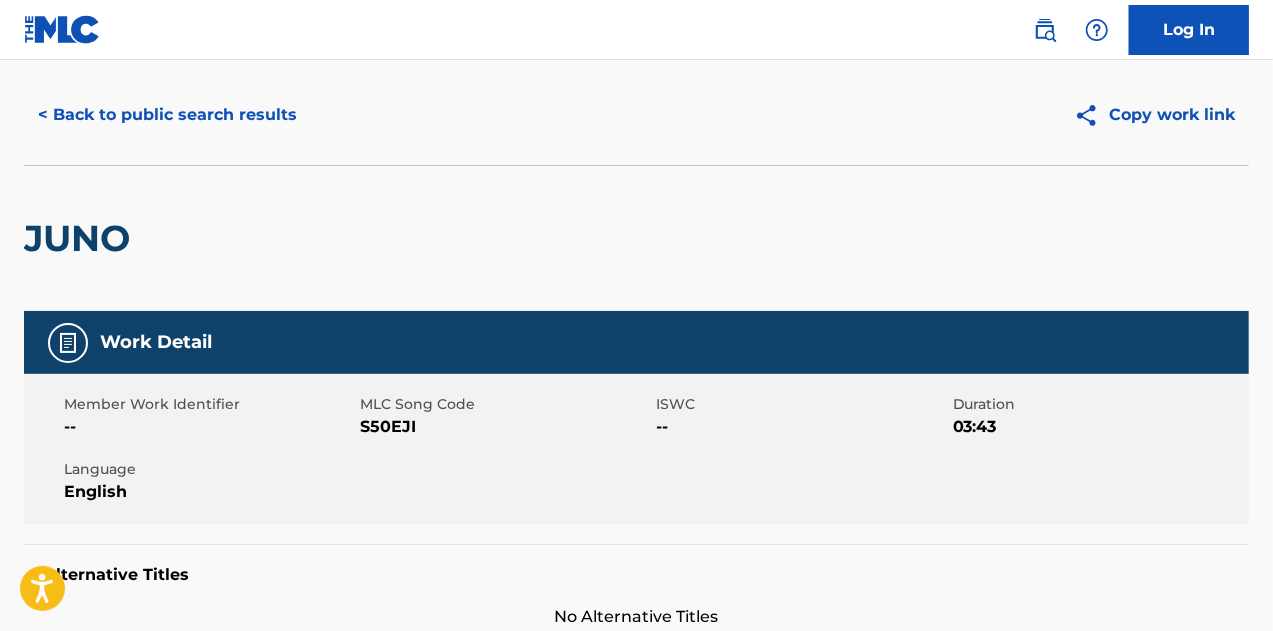 scroll, scrollTop: 0, scrollLeft: 0, axis: both 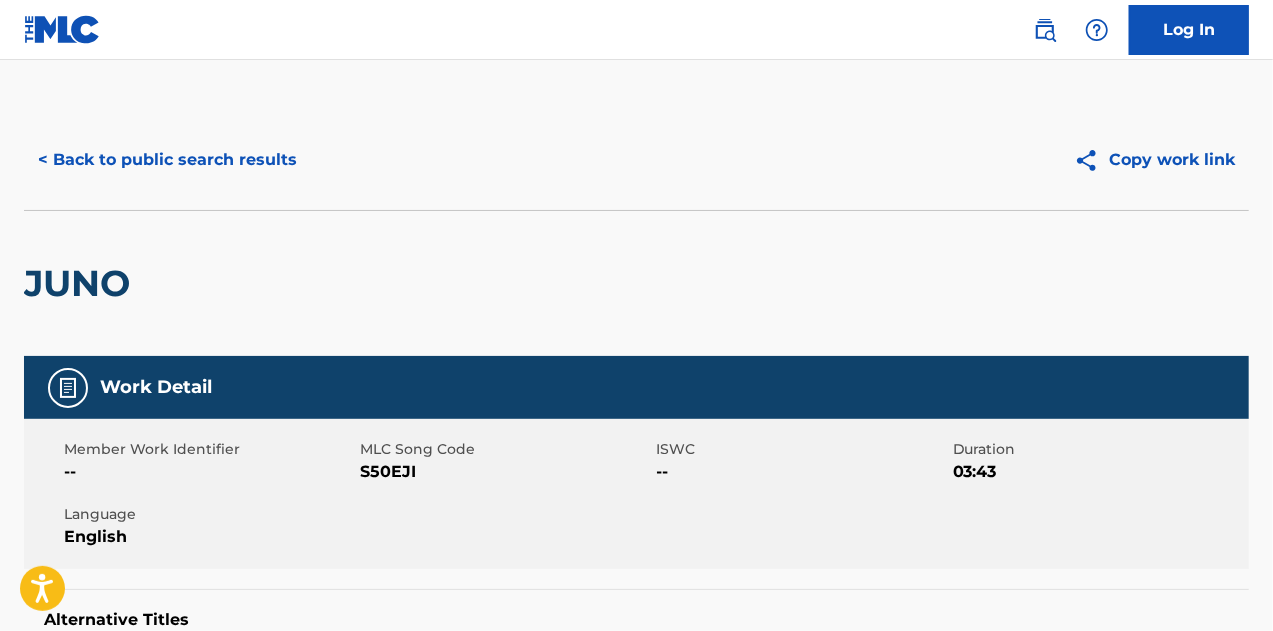 click on "< Back to public search results" at bounding box center [167, 160] 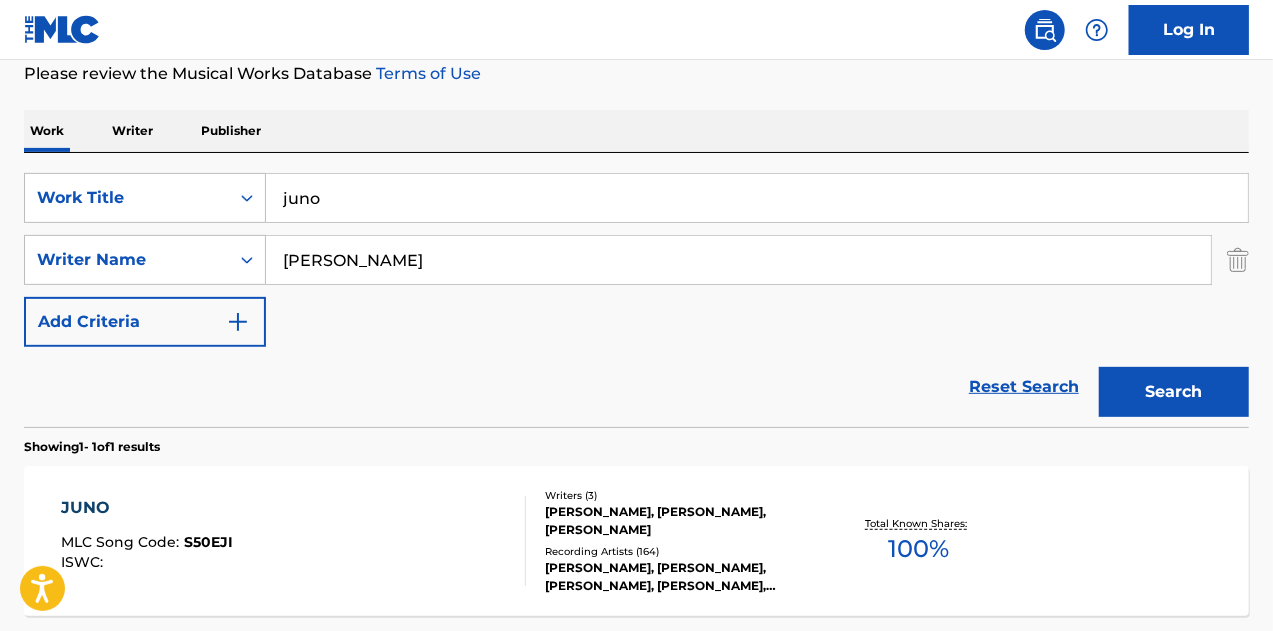 scroll, scrollTop: 242, scrollLeft: 0, axis: vertical 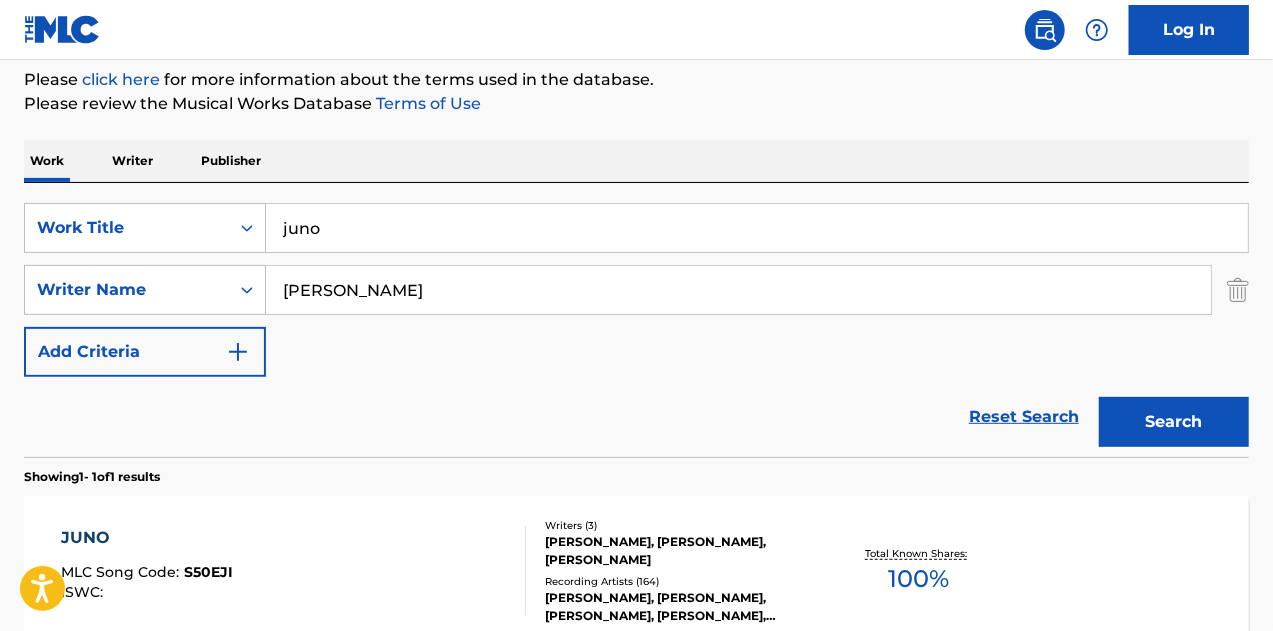 click on "juno" at bounding box center [757, 228] 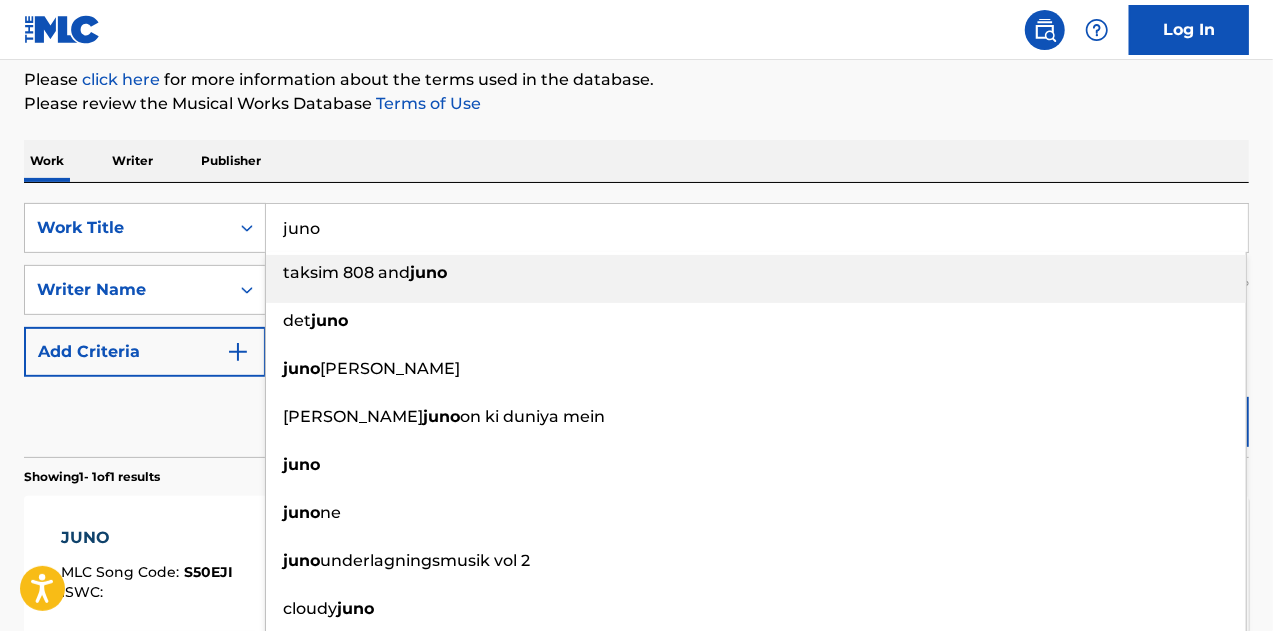 click on "juno" at bounding box center [757, 228] 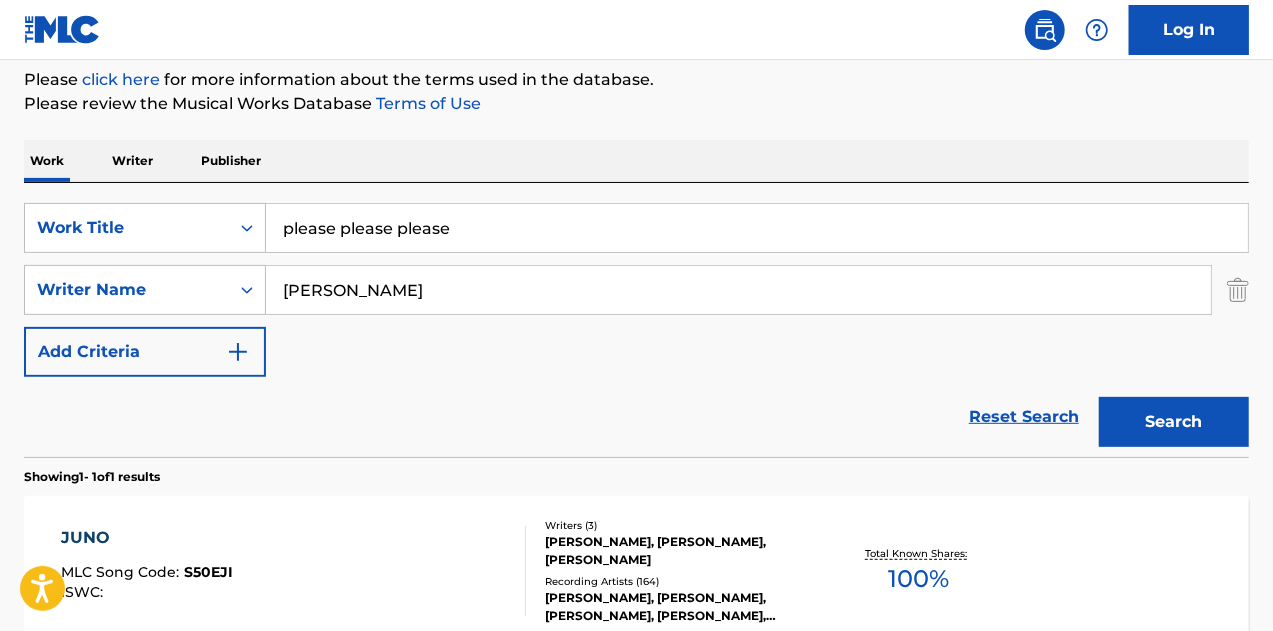 type on "please please please" 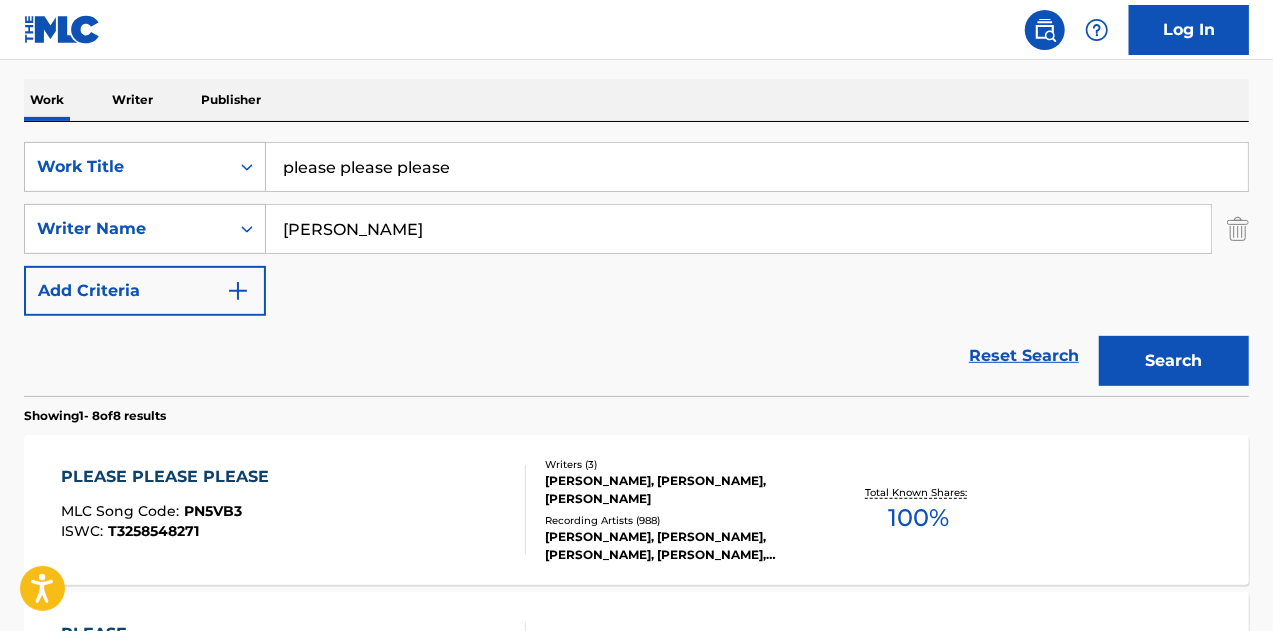 scroll, scrollTop: 442, scrollLeft: 0, axis: vertical 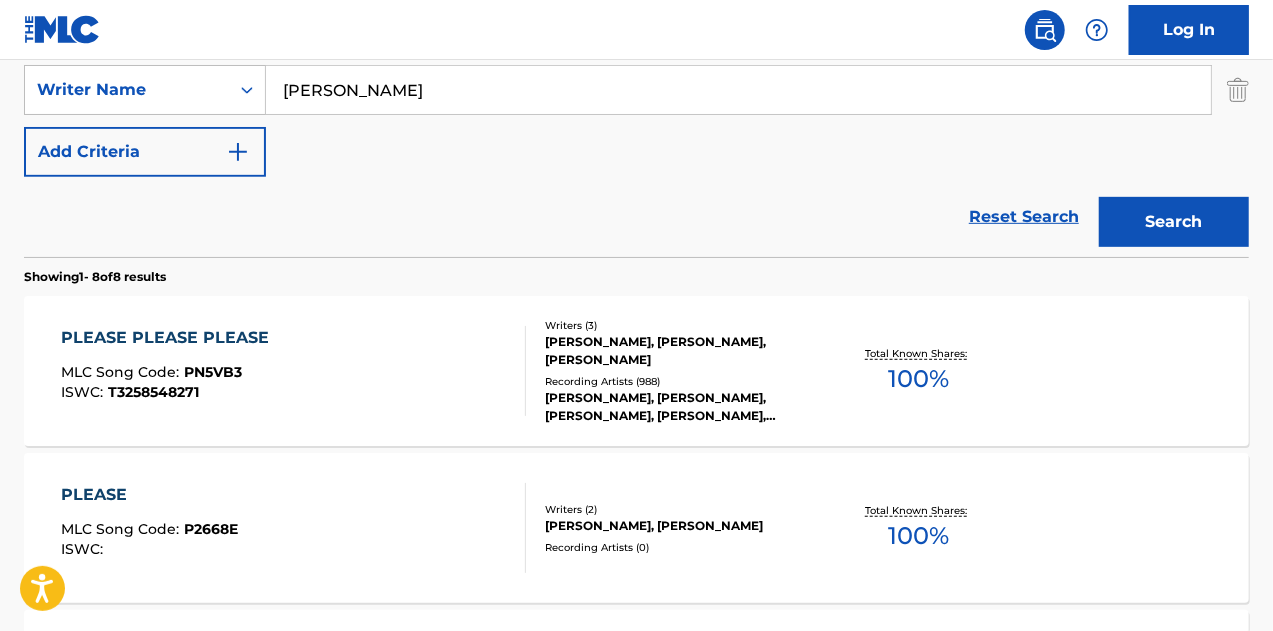 click on "PLEASE PLEASE PLEASE MLC Song Code : PN5VB3 ISWC : T3258548271" at bounding box center (294, 371) 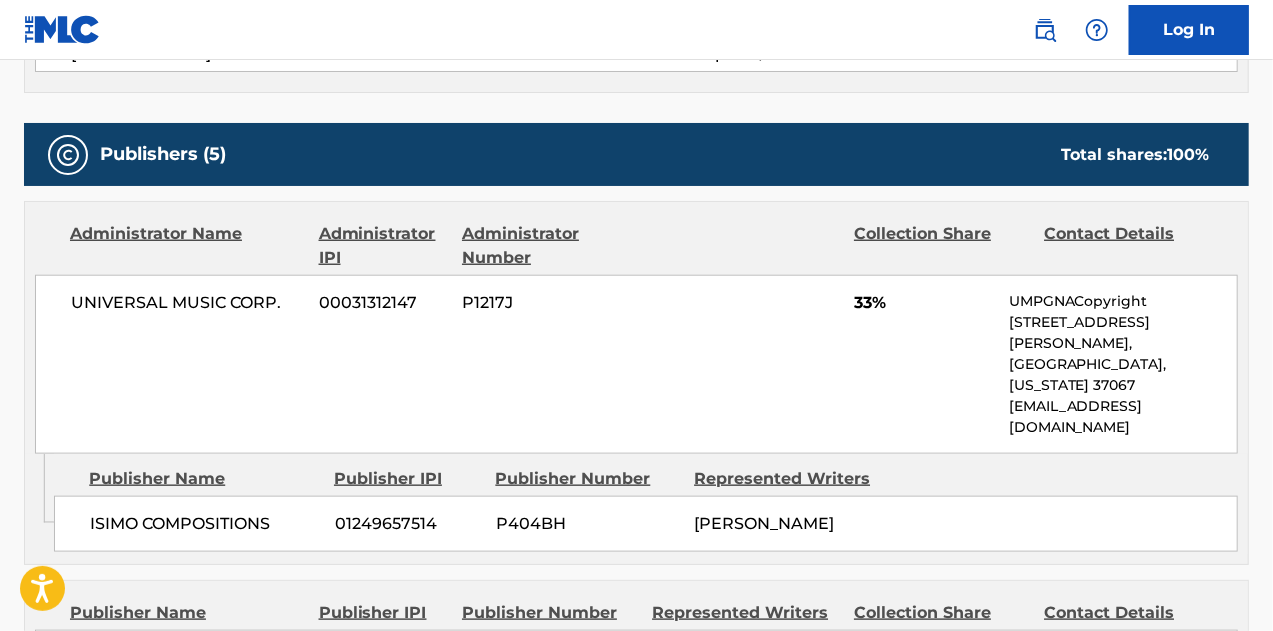 scroll, scrollTop: 1000, scrollLeft: 0, axis: vertical 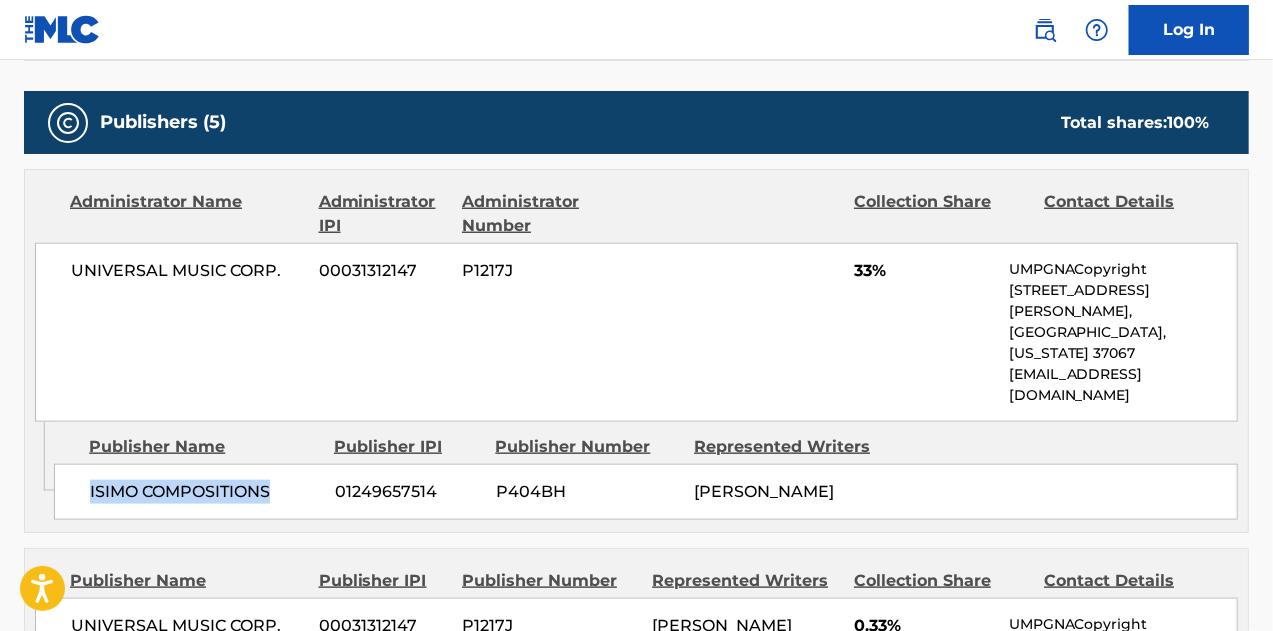 drag, startPoint x: 275, startPoint y: 445, endPoint x: 70, endPoint y: 443, distance: 205.00975 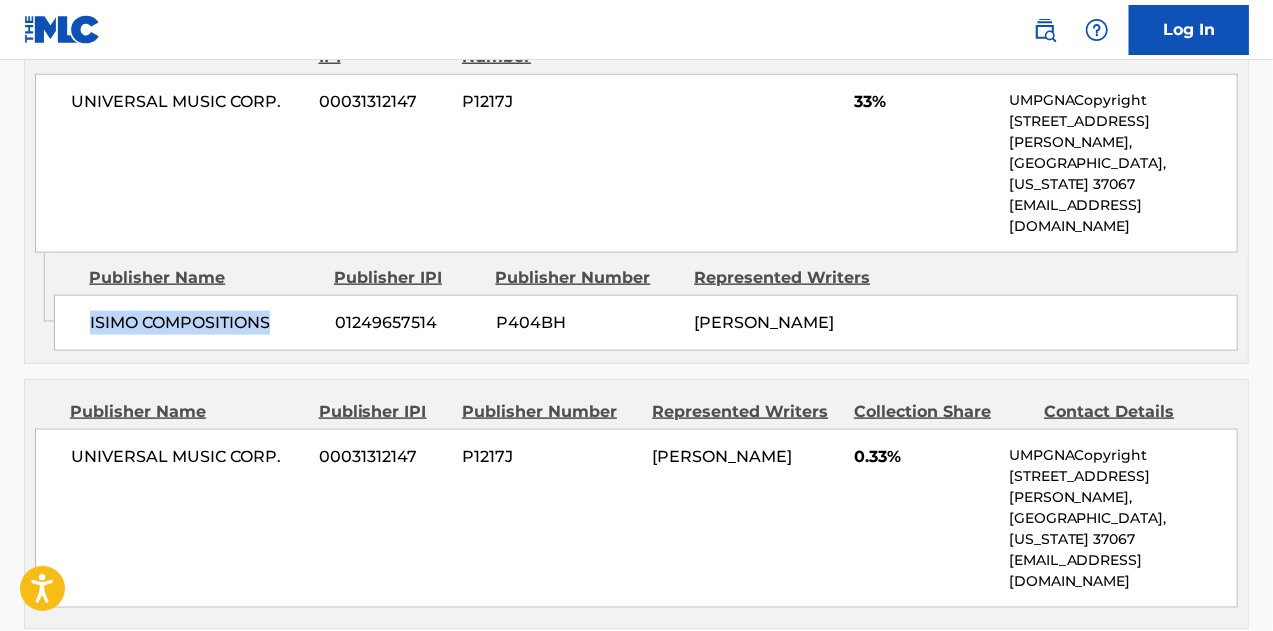 scroll, scrollTop: 1200, scrollLeft: 0, axis: vertical 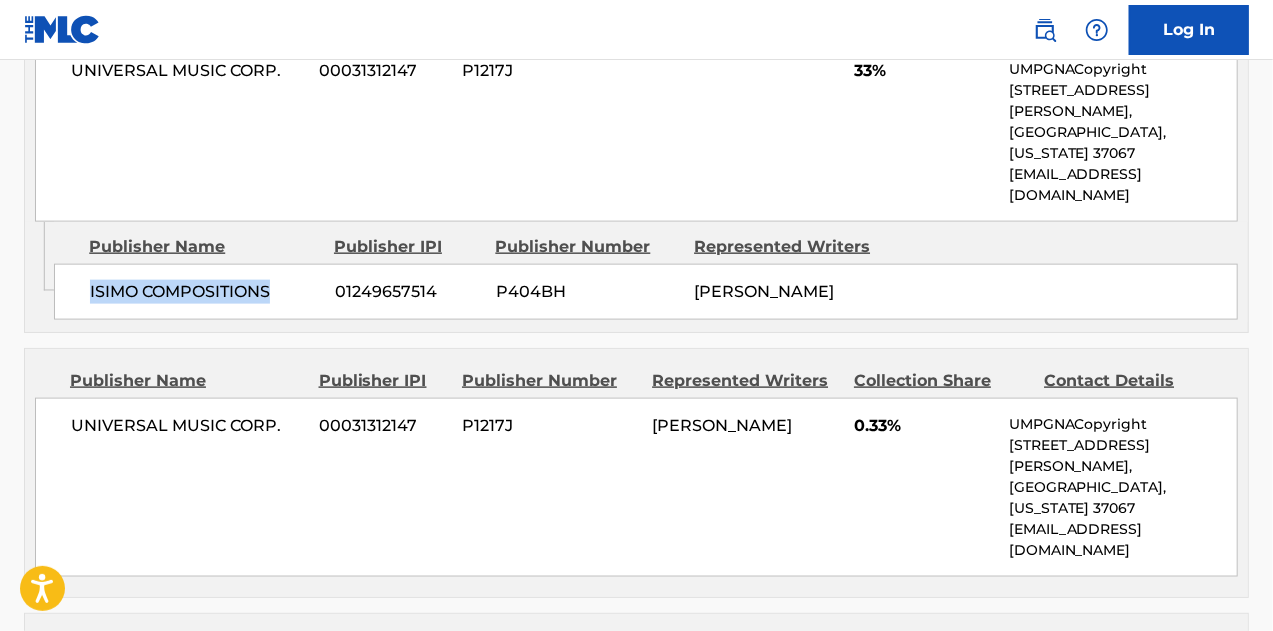 copy on "ISIMO COMPOSITIONS" 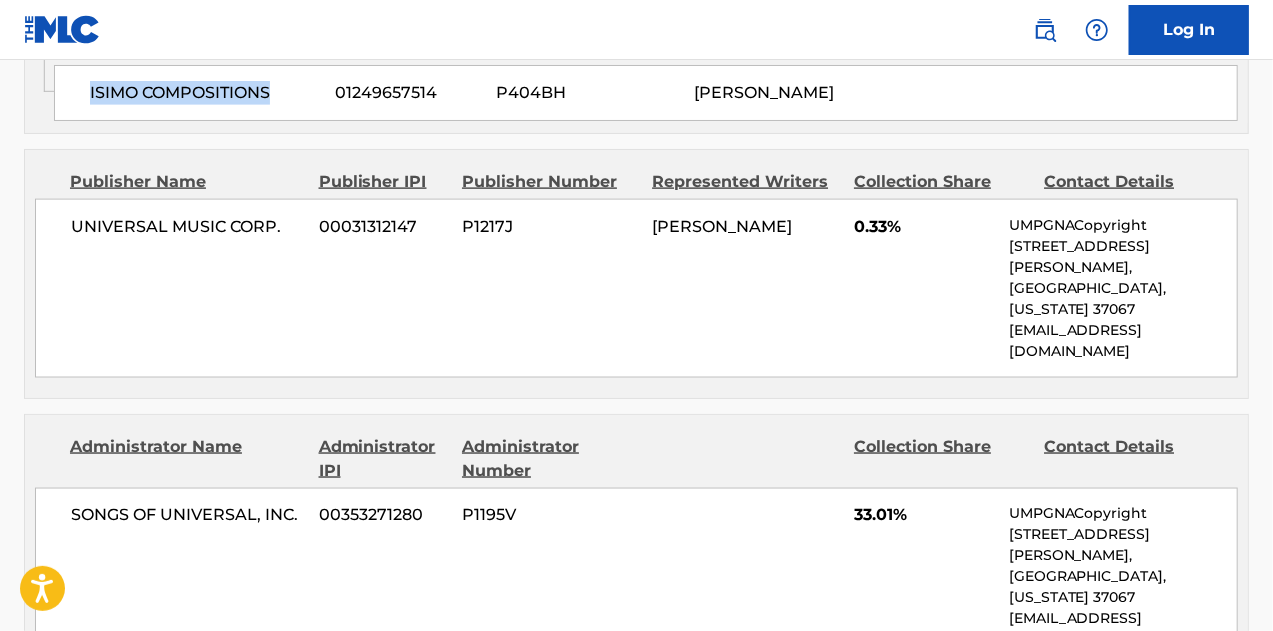 scroll, scrollTop: 1400, scrollLeft: 0, axis: vertical 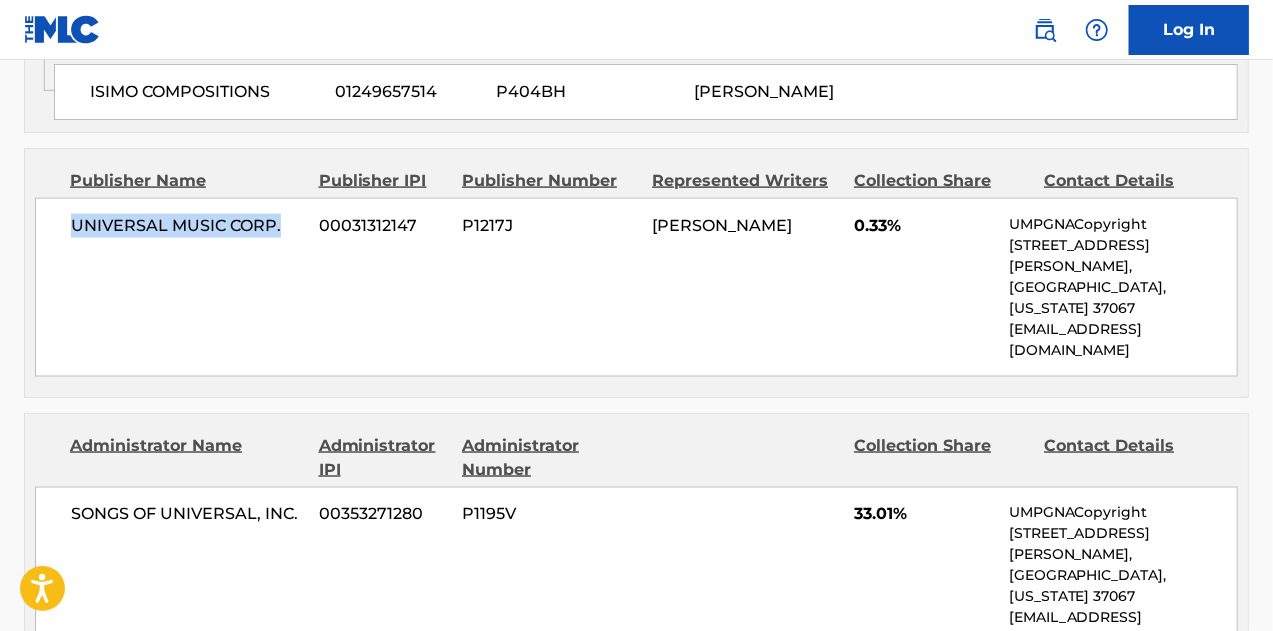 drag, startPoint x: 282, startPoint y: 197, endPoint x: 60, endPoint y: 177, distance: 222.89908 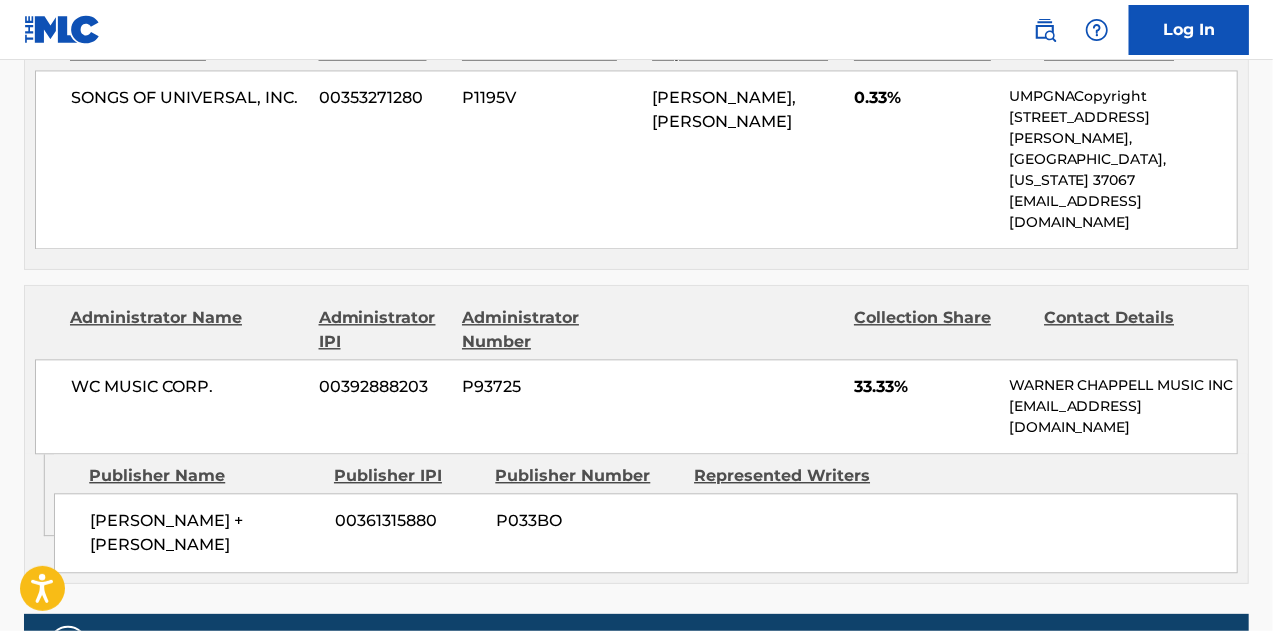 scroll, scrollTop: 2200, scrollLeft: 0, axis: vertical 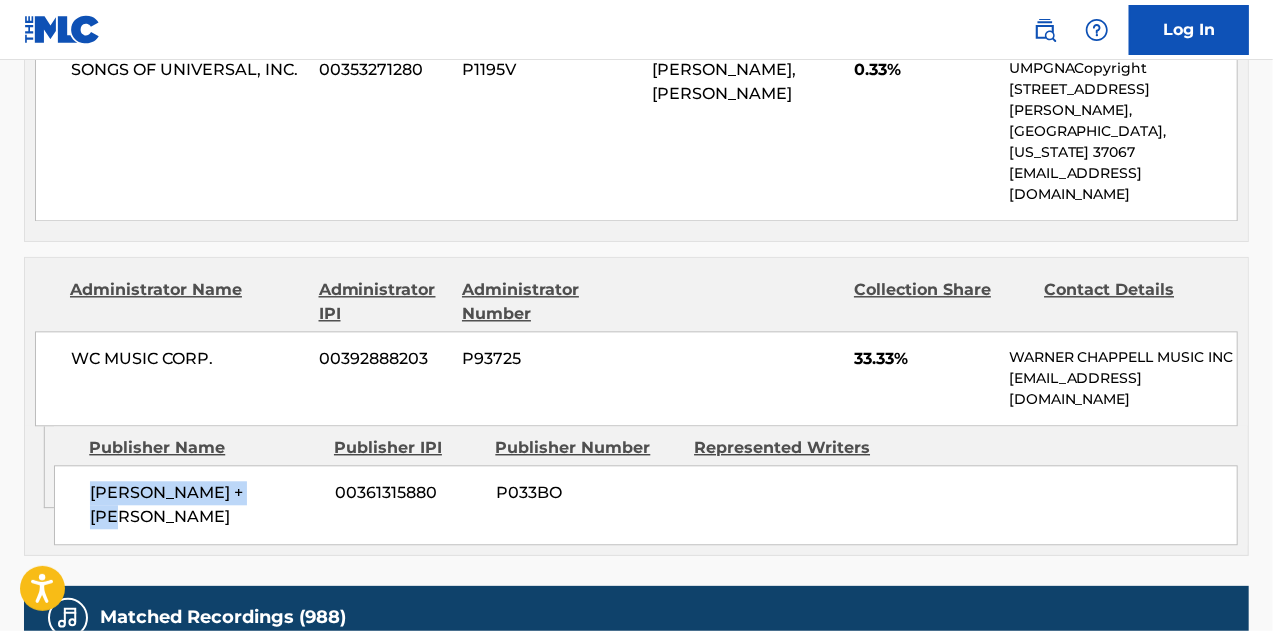 drag, startPoint x: 294, startPoint y: 360, endPoint x: 90, endPoint y: 351, distance: 204.19843 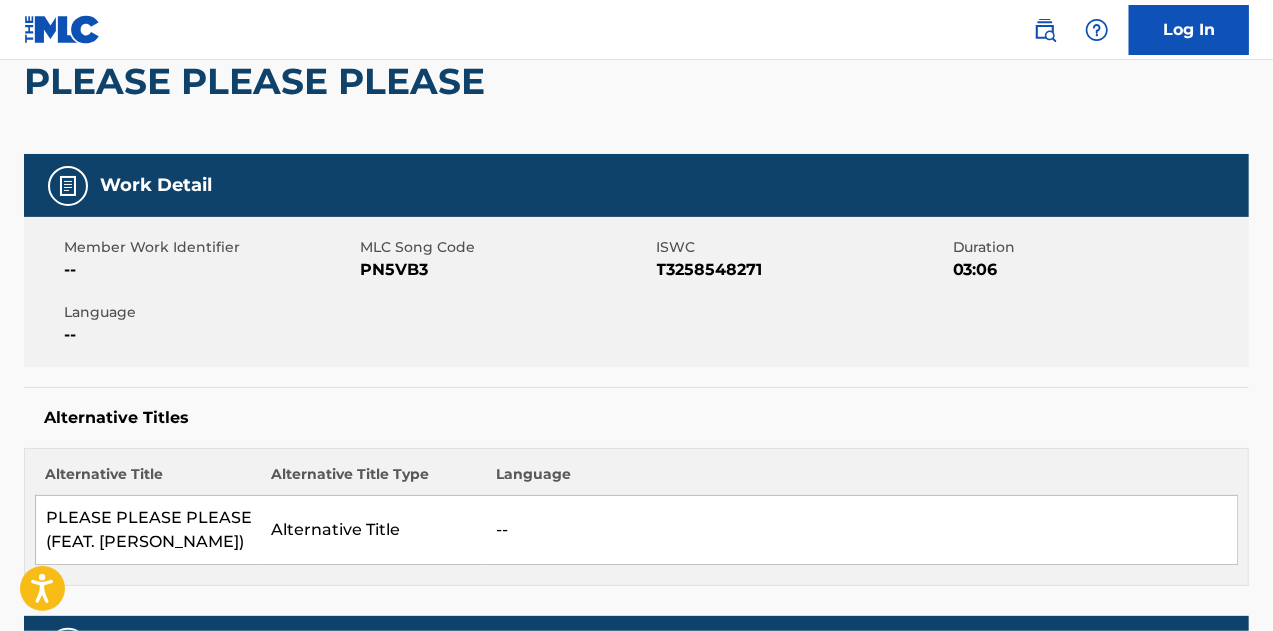 scroll, scrollTop: 0, scrollLeft: 0, axis: both 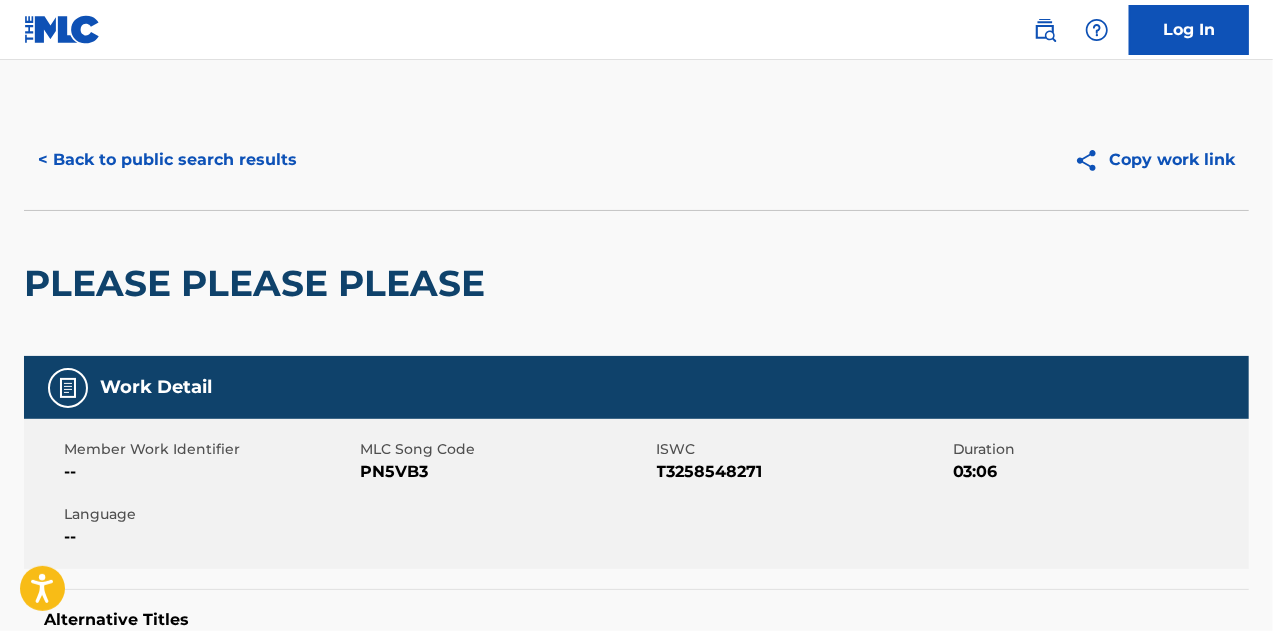 click on "< Back to public search results" at bounding box center (167, 160) 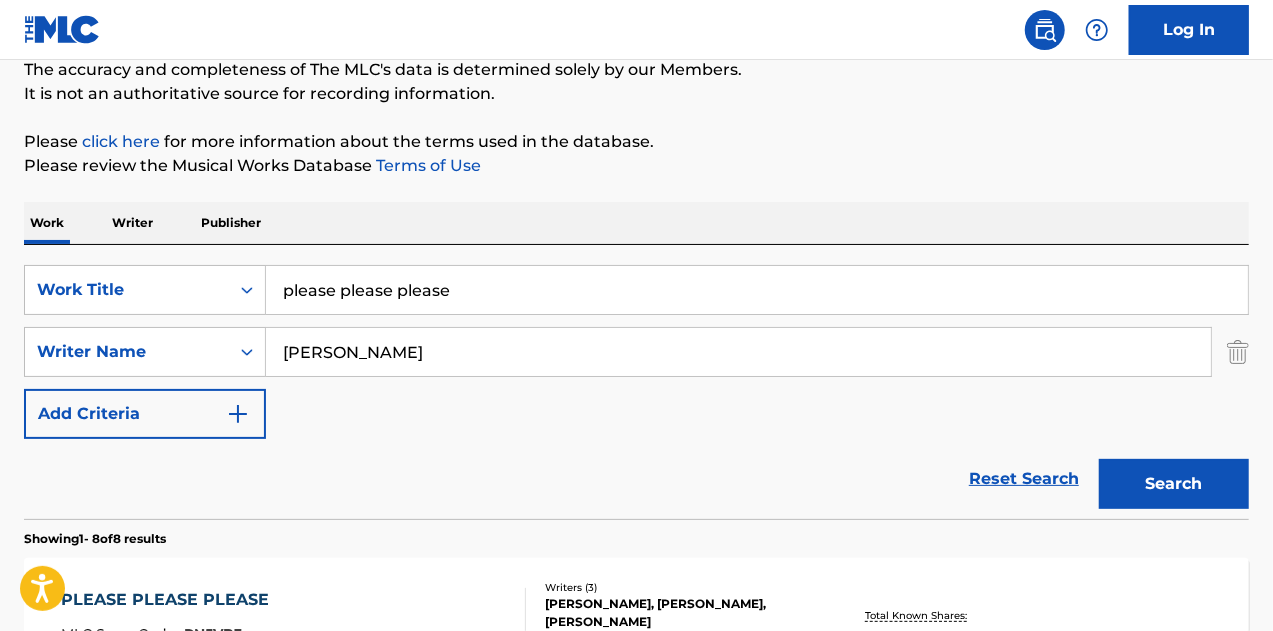 scroll, scrollTop: 0, scrollLeft: 0, axis: both 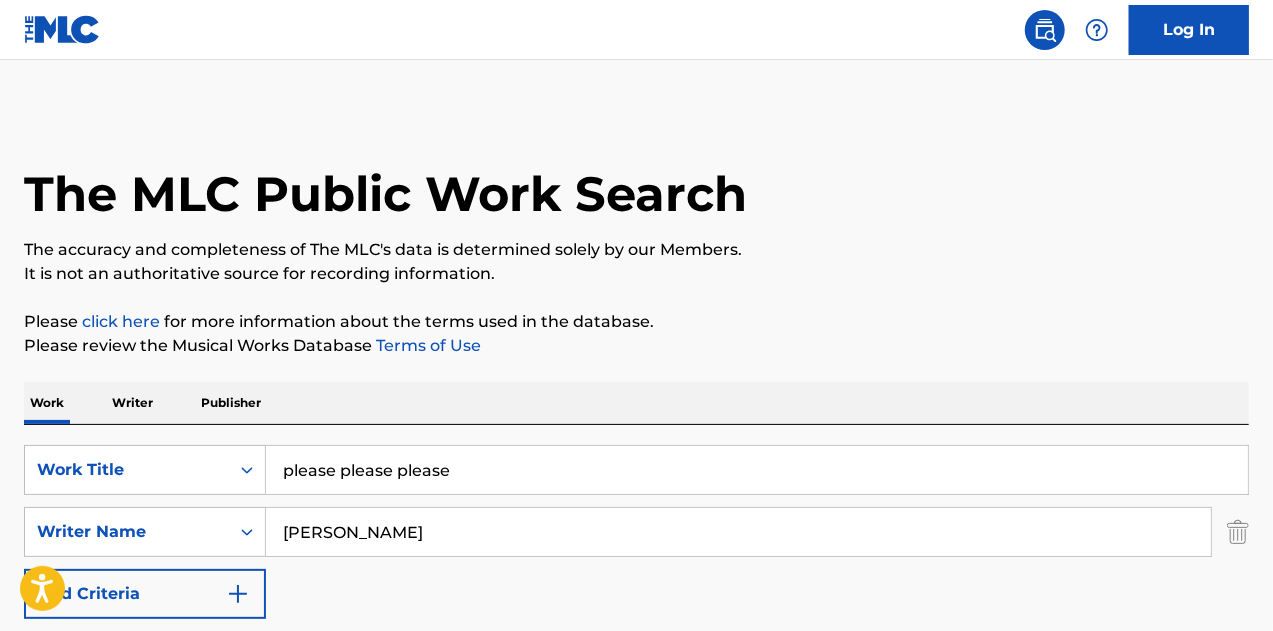 click on "please please please" at bounding box center (757, 470) 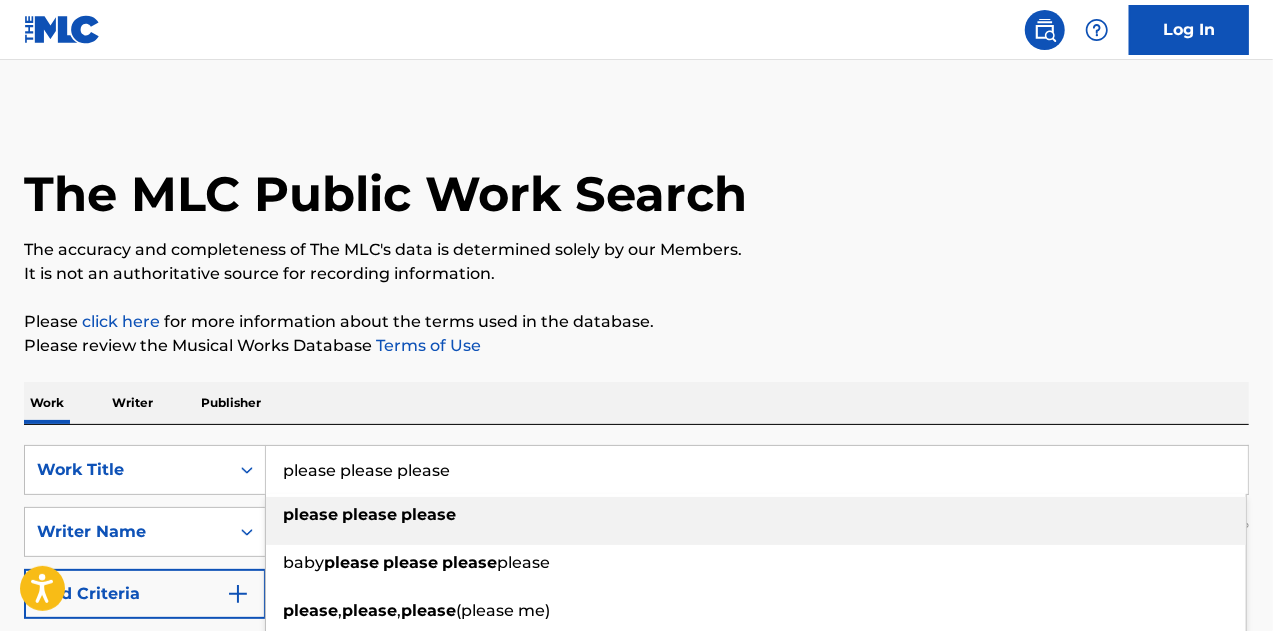click on "please please please" at bounding box center [757, 470] 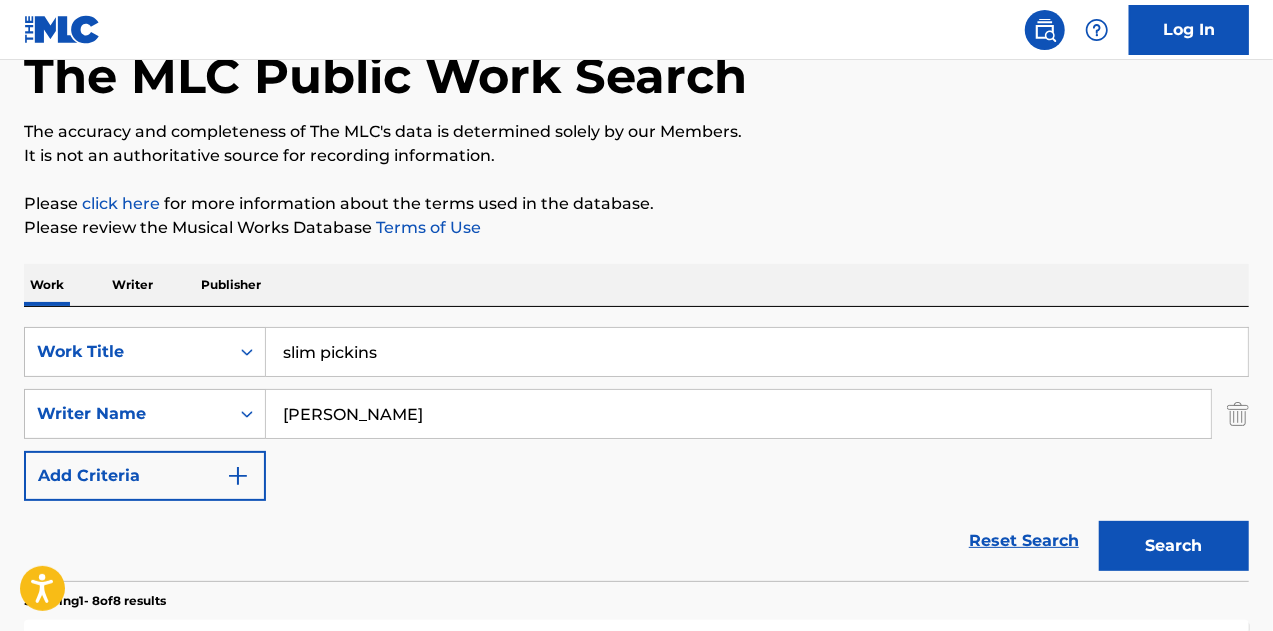 scroll, scrollTop: 300, scrollLeft: 0, axis: vertical 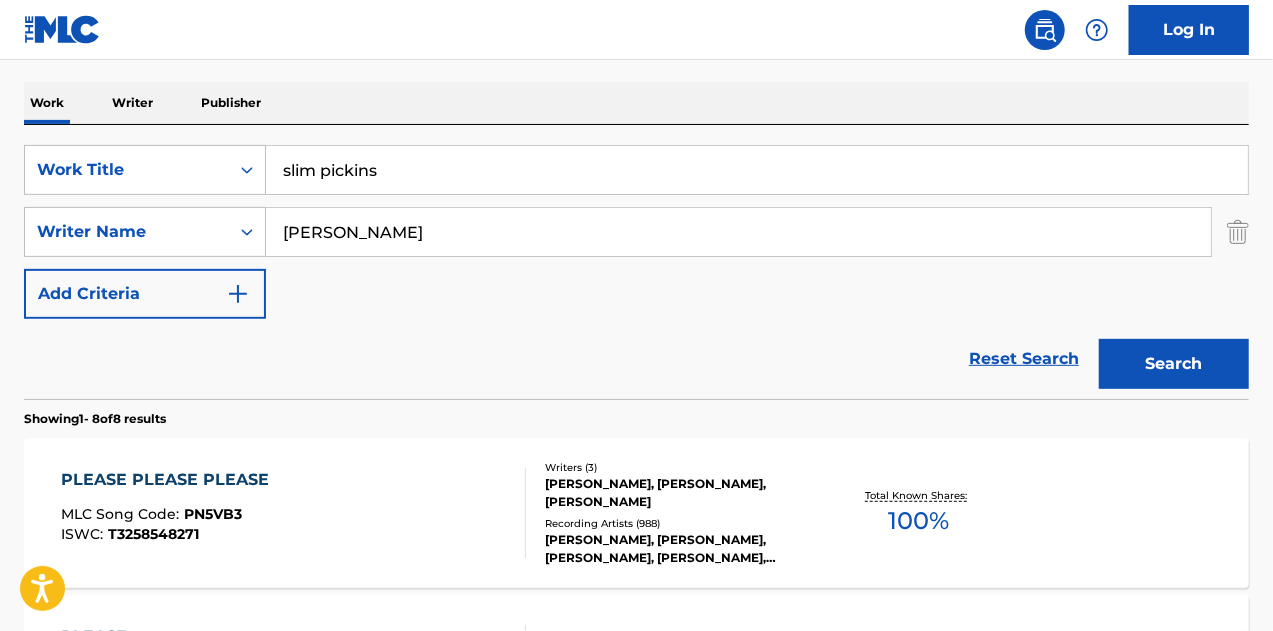 type on "slim pickins" 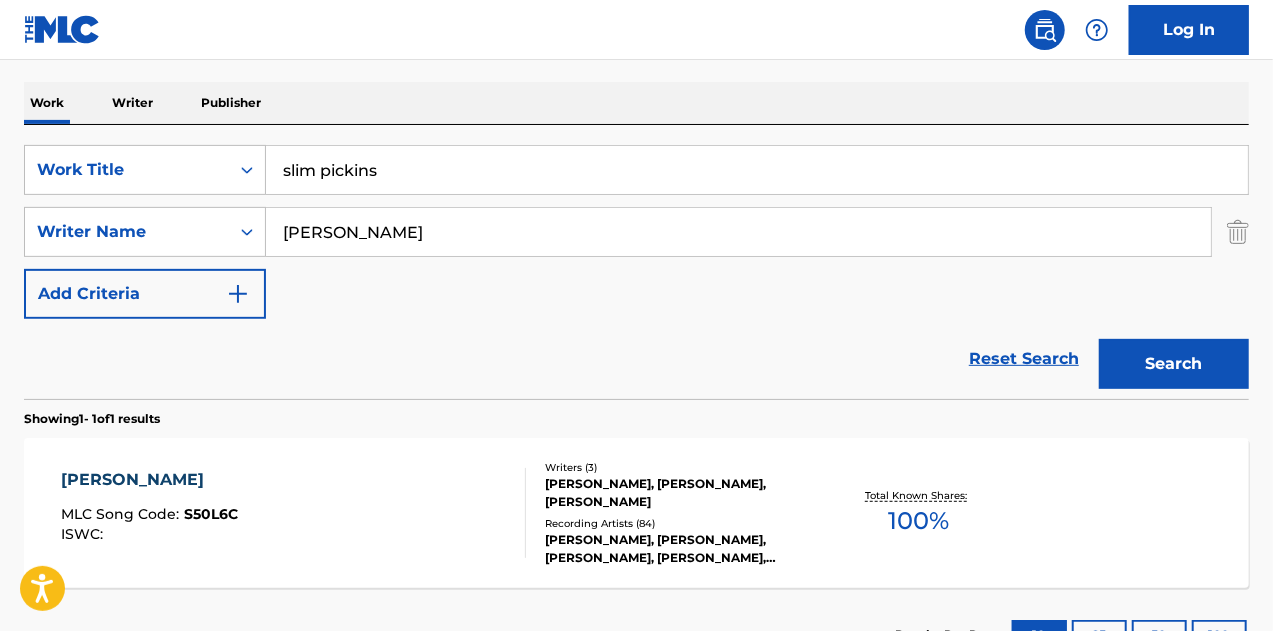 click on "SLIM PICKINS MLC Song Code : S50L6C ISWC :" at bounding box center [294, 513] 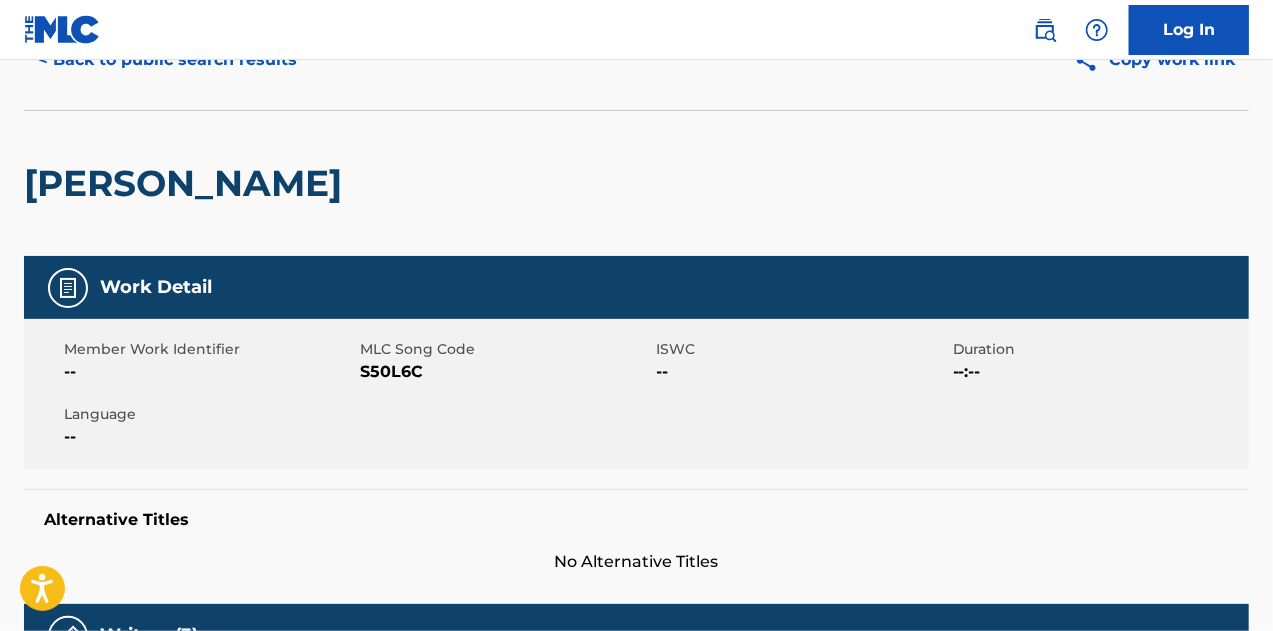 scroll, scrollTop: 0, scrollLeft: 0, axis: both 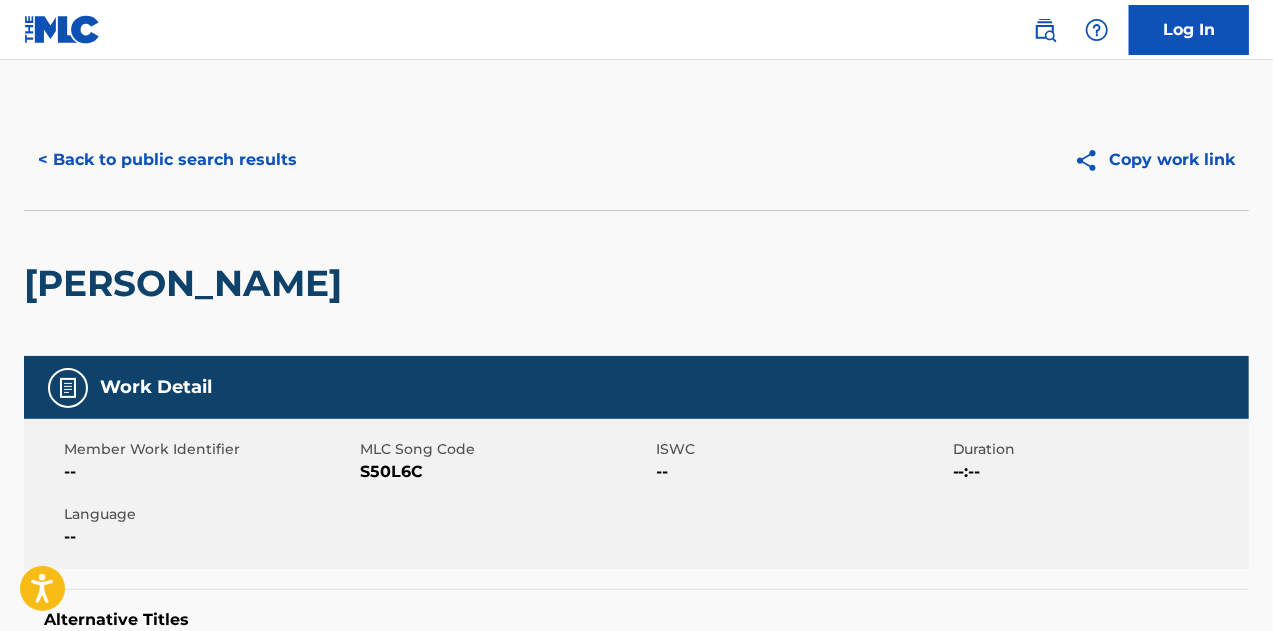 click on "< Back to public search results" at bounding box center [167, 160] 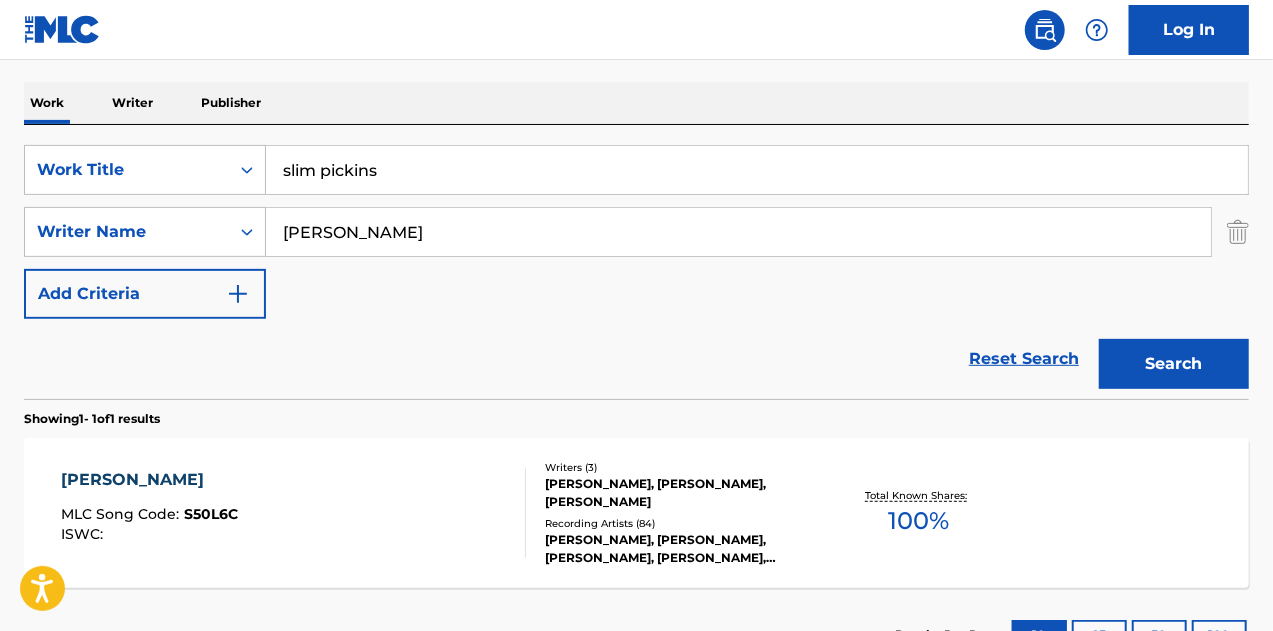click on "slim pickins" at bounding box center (757, 170) 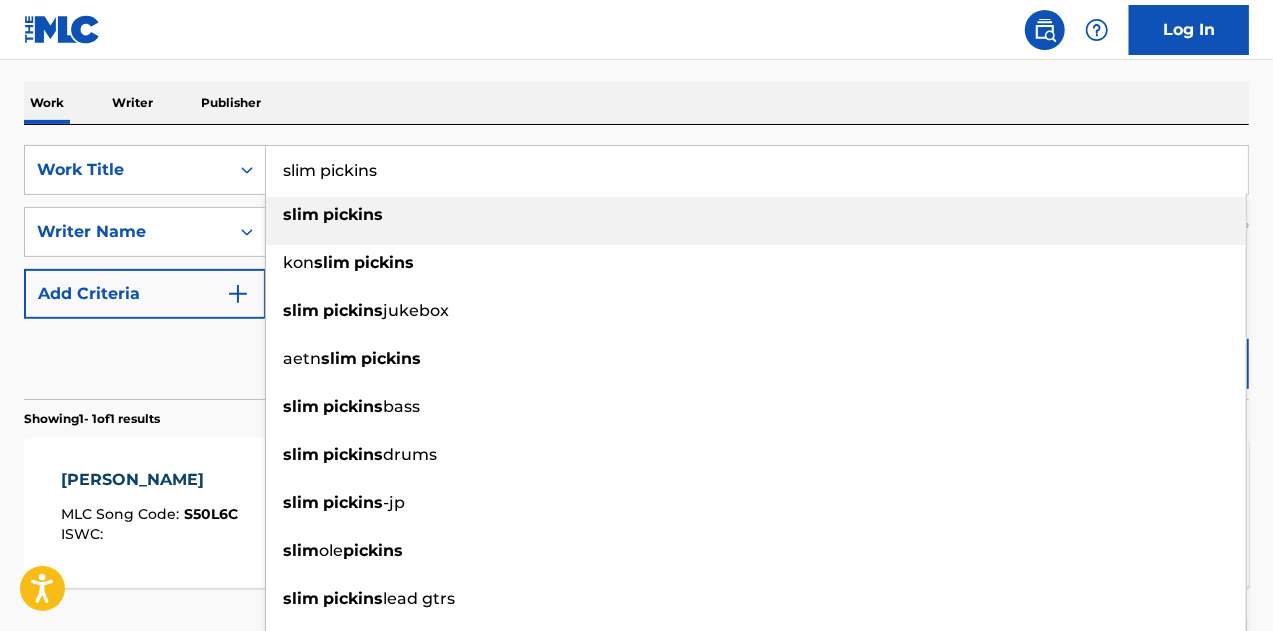 click on "slim pickins" at bounding box center (757, 170) 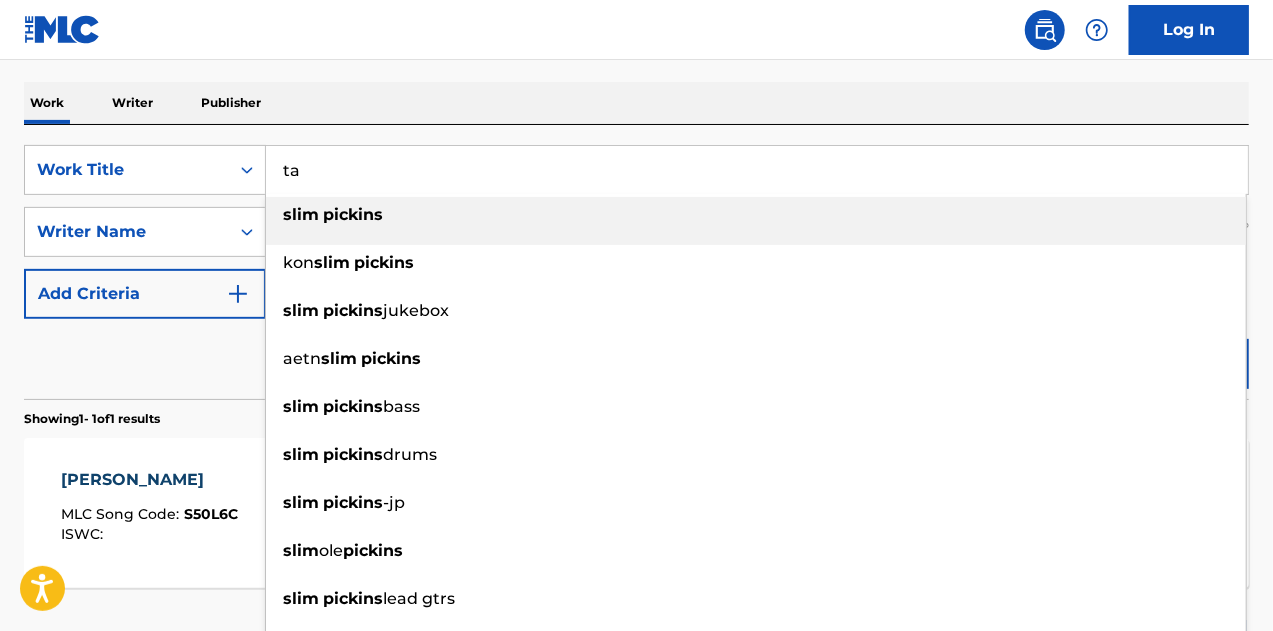 click on "ta" at bounding box center (757, 170) 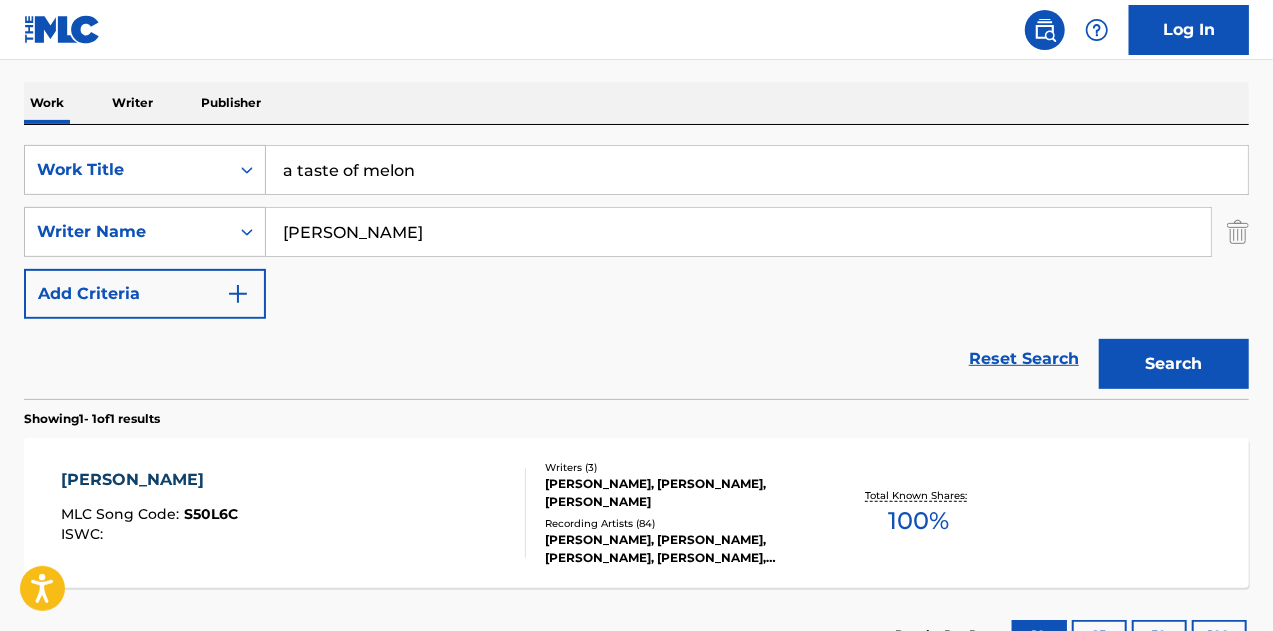 drag, startPoint x: 433, startPoint y: 169, endPoint x: 183, endPoint y: 137, distance: 252.03967 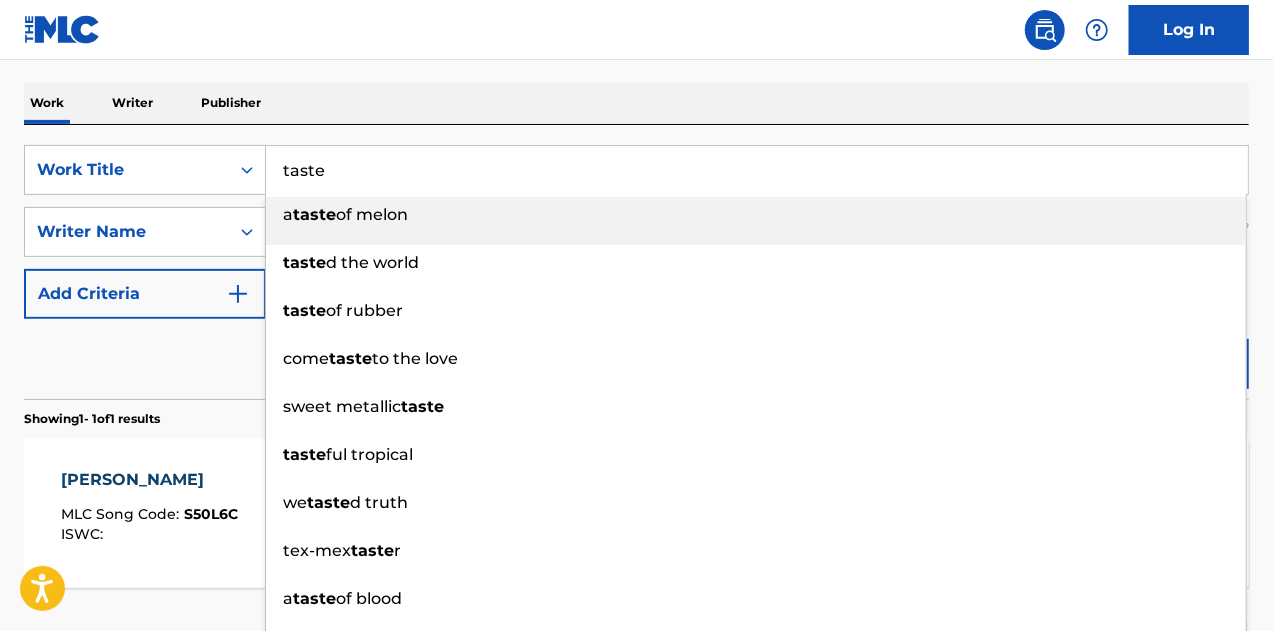 type on "taste" 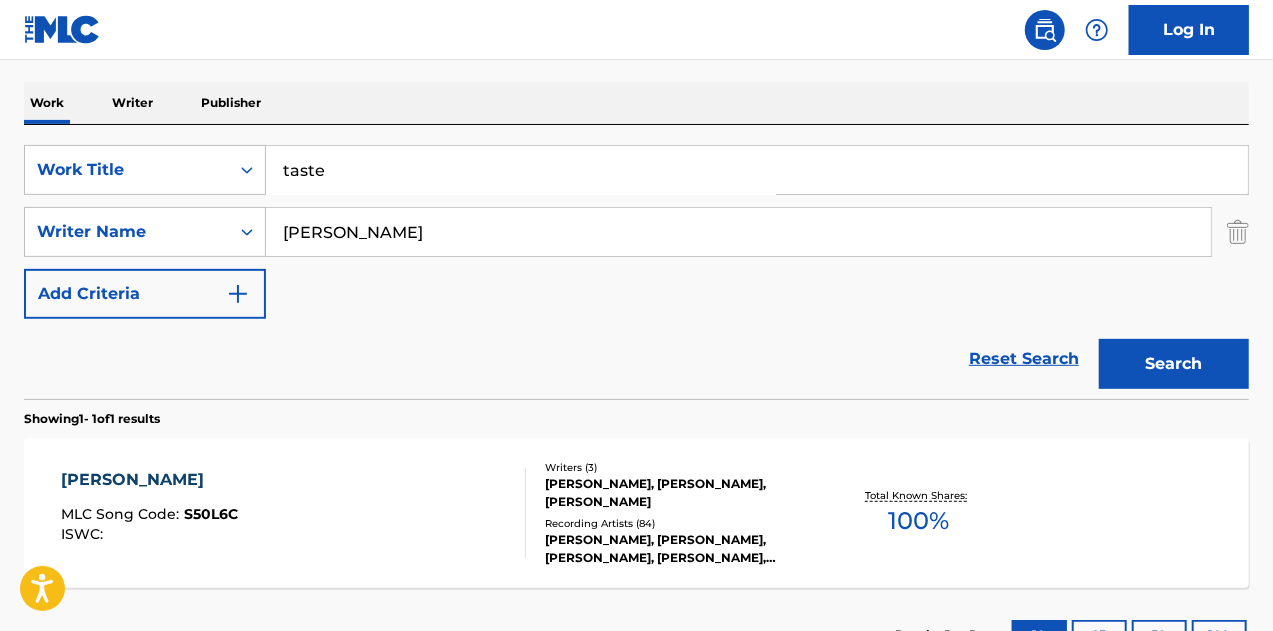 click on "SearchWithCriteria458d66ee-1364-411e-86a4-1cd3774b4e97 Work Title taste SearchWithCriteria552b3d37-f3fd-499f-9906-ba57fec8d31d Writer Name [PERSON_NAME] Add Criteria Reset Search Search" at bounding box center [636, 262] 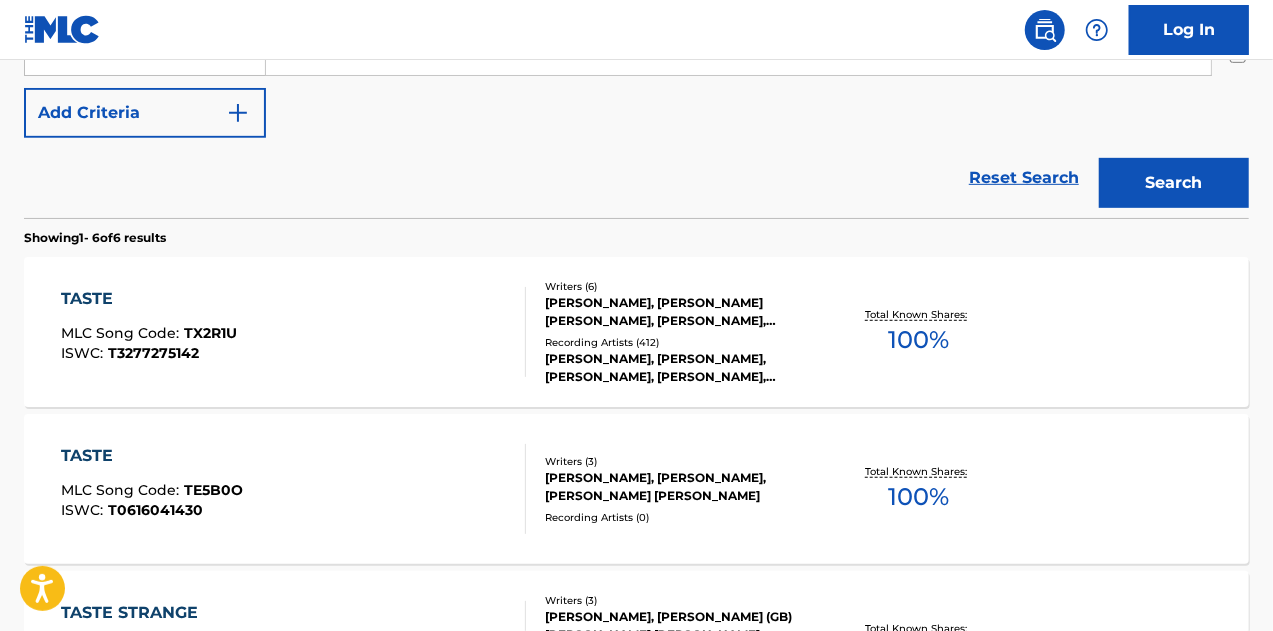 scroll, scrollTop: 500, scrollLeft: 0, axis: vertical 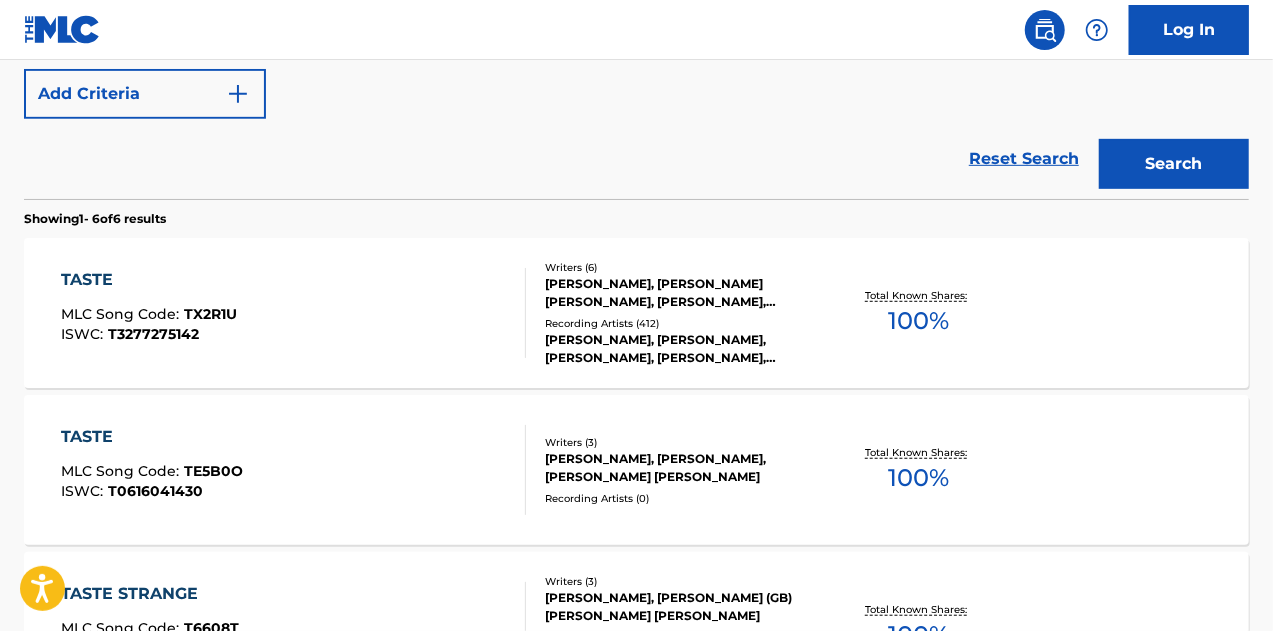click on "TASTE MLC Song Code : TX2R1U ISWC : T3277275142" at bounding box center (294, 313) 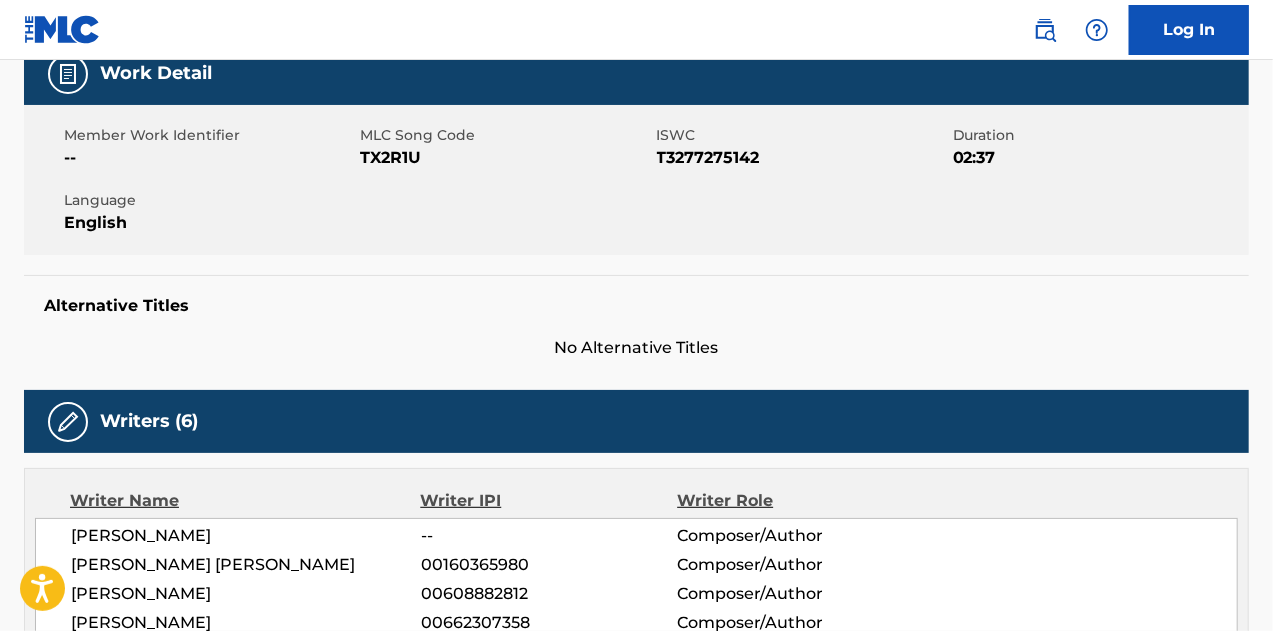 scroll, scrollTop: 0, scrollLeft: 0, axis: both 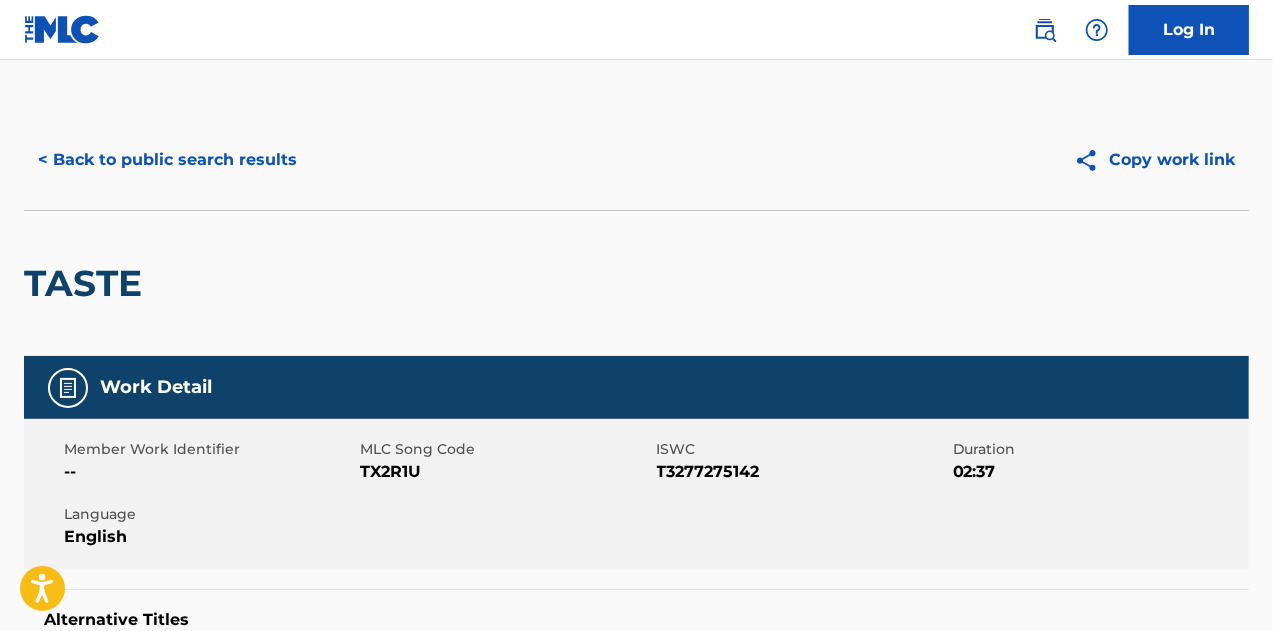 click on "< Back to public search results" at bounding box center (167, 160) 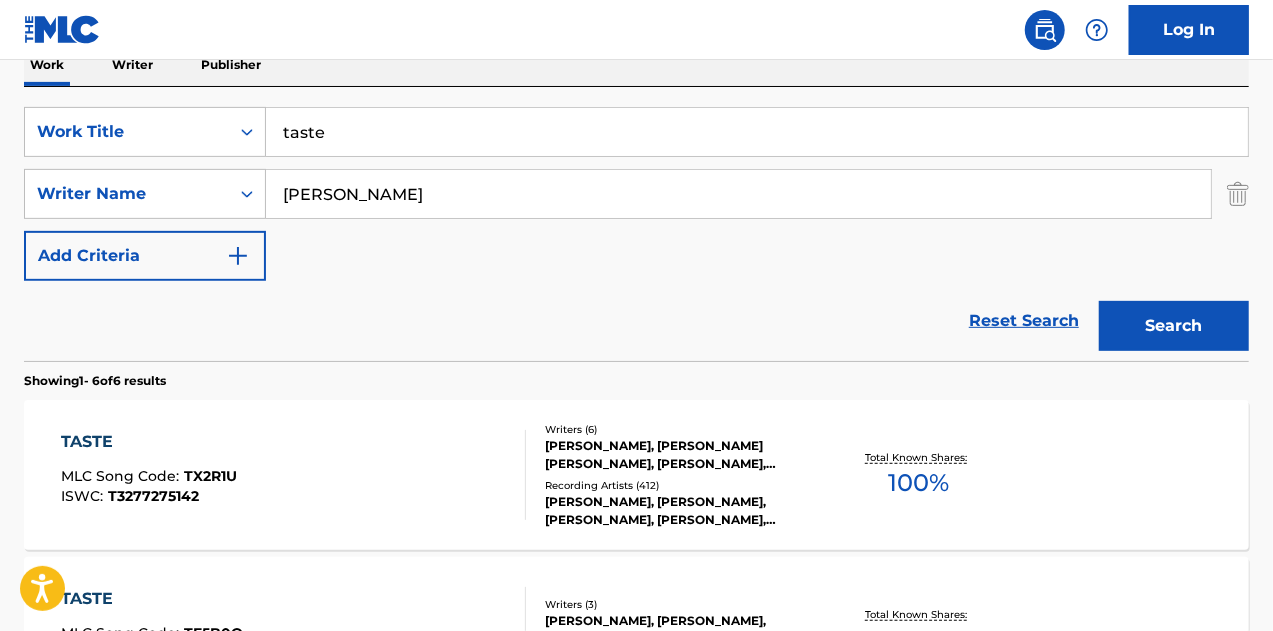 scroll, scrollTop: 0, scrollLeft: 0, axis: both 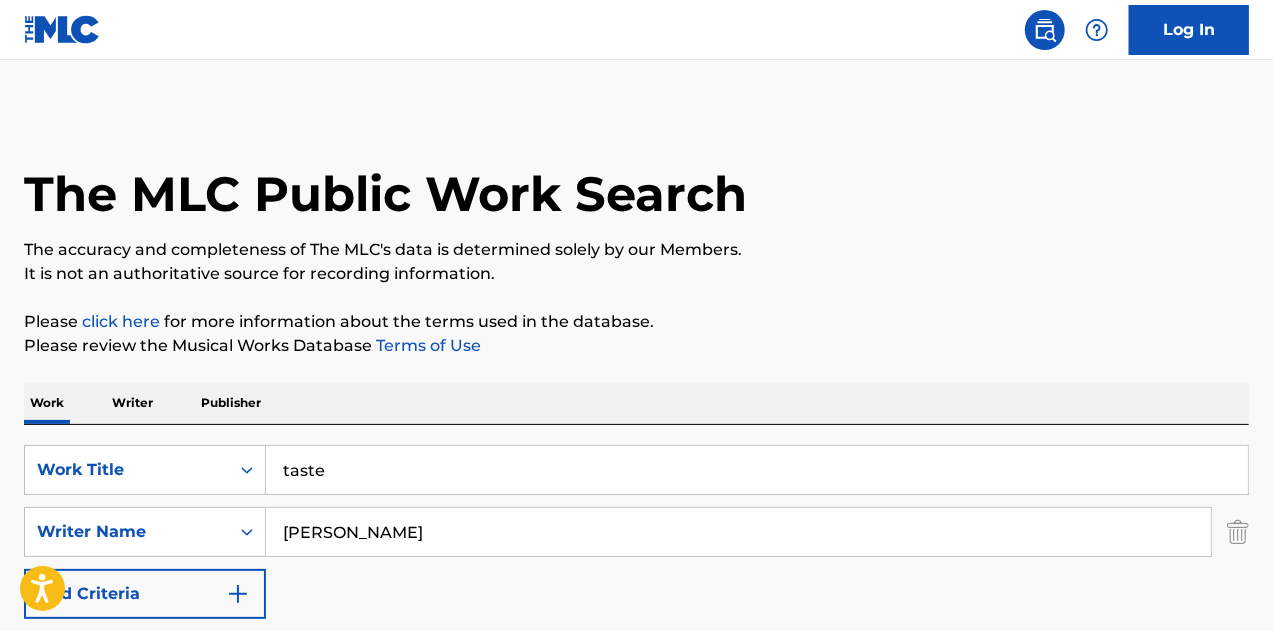 click on "taste" at bounding box center [757, 470] 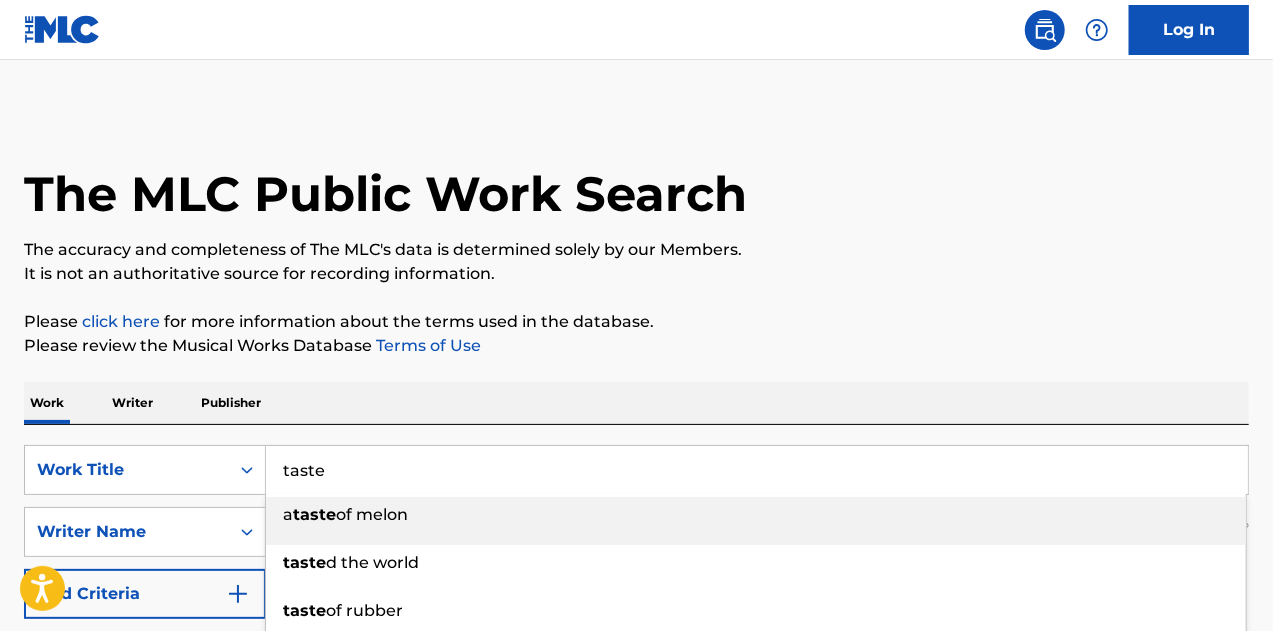 click on "taste" at bounding box center [757, 470] 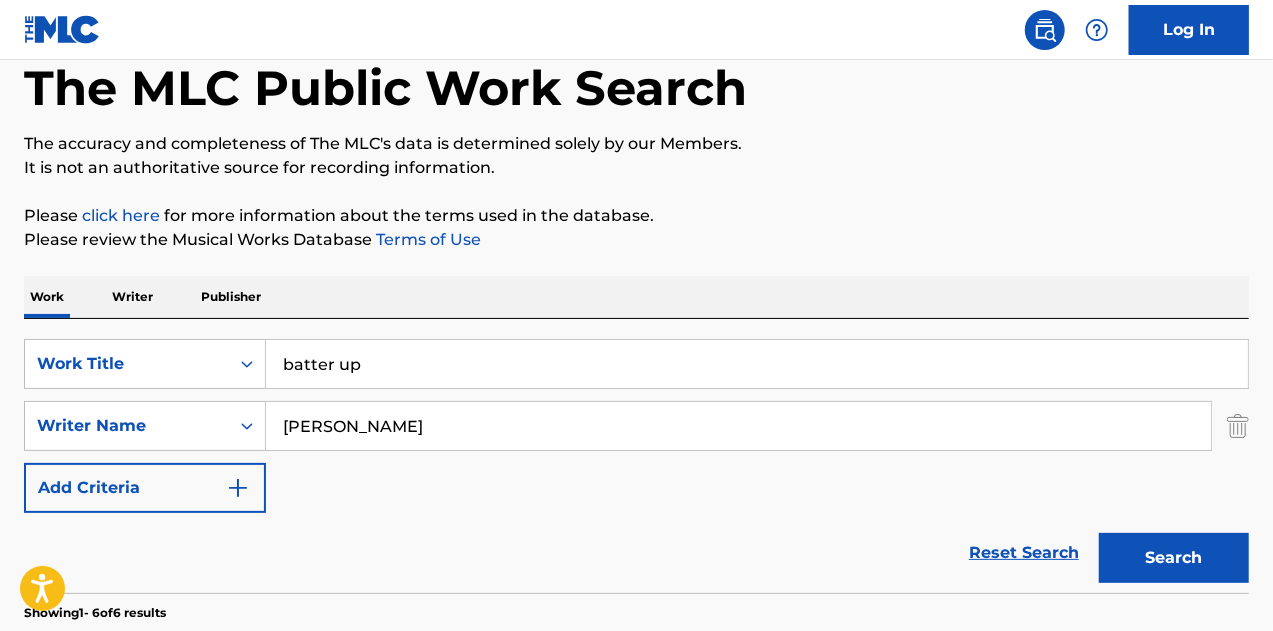 scroll, scrollTop: 200, scrollLeft: 0, axis: vertical 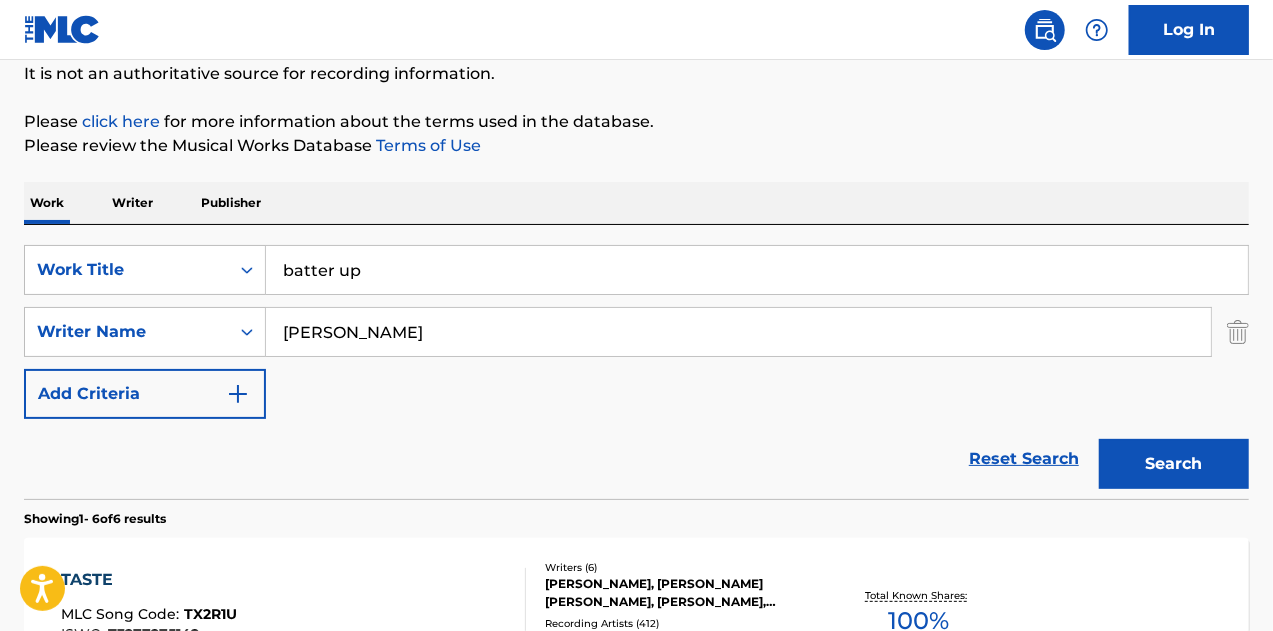 type on "batter up" 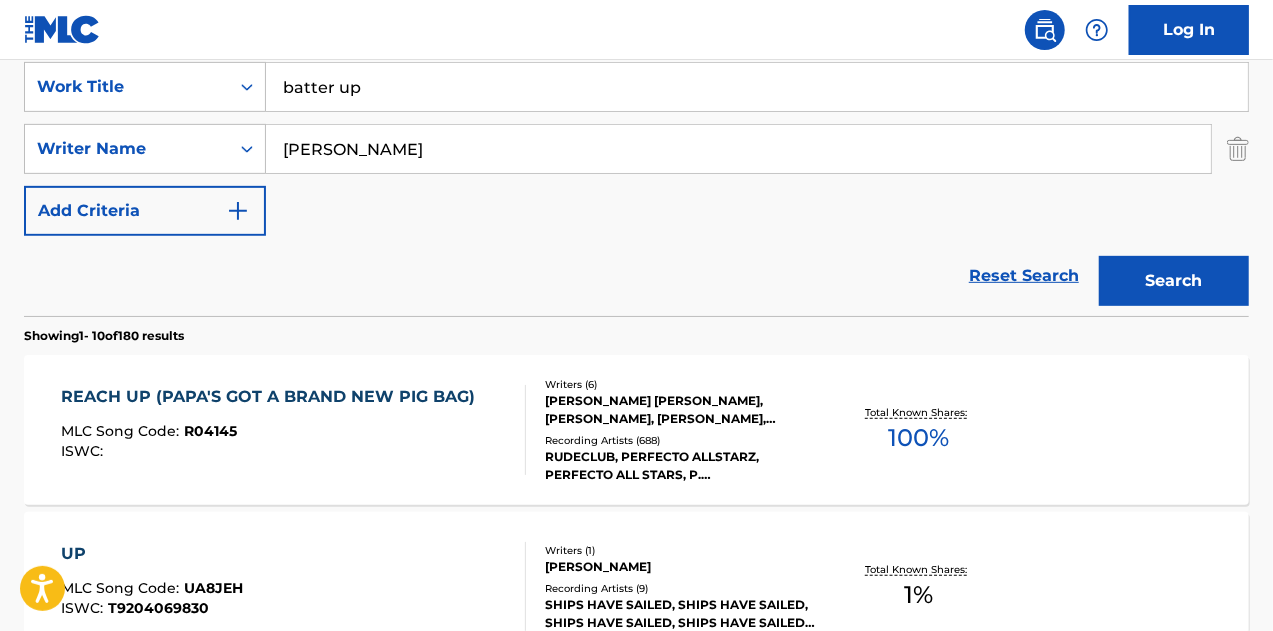 scroll, scrollTop: 200, scrollLeft: 0, axis: vertical 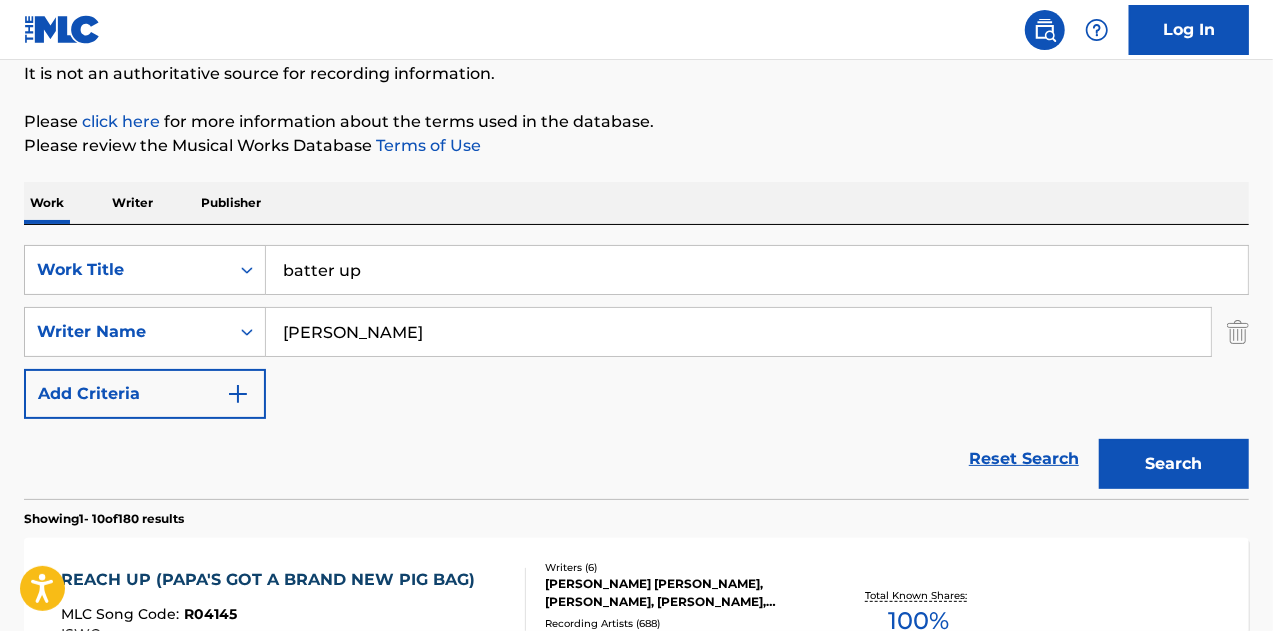 click on "[PERSON_NAME]" at bounding box center (738, 332) 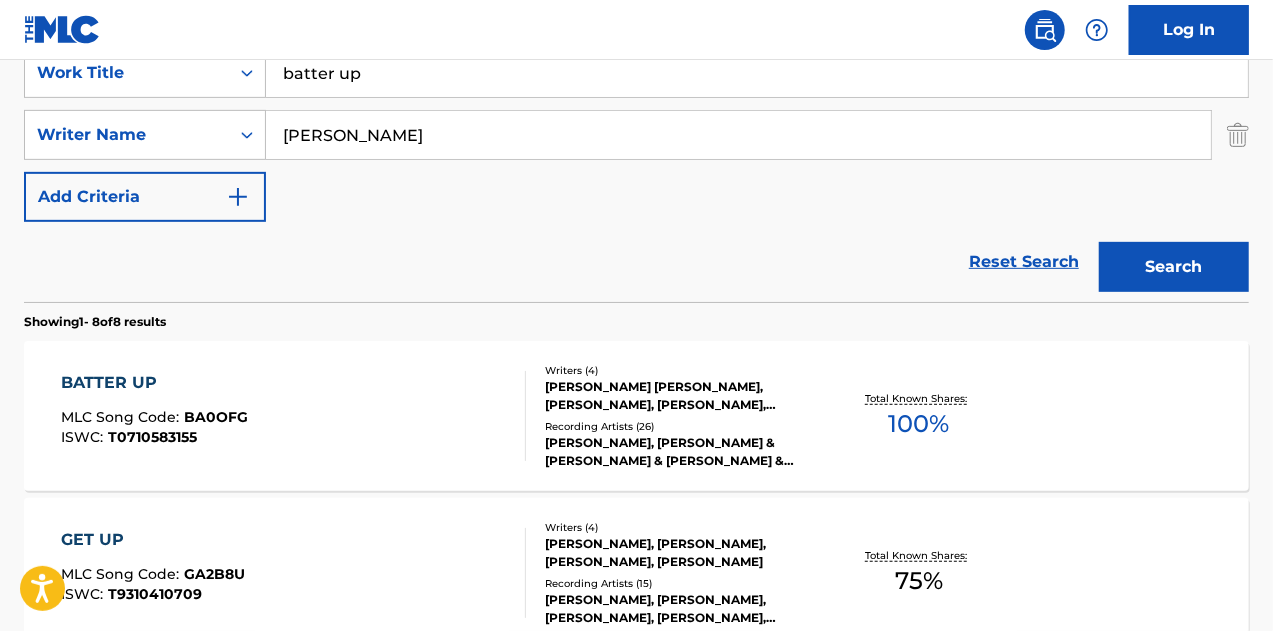 scroll, scrollTop: 400, scrollLeft: 0, axis: vertical 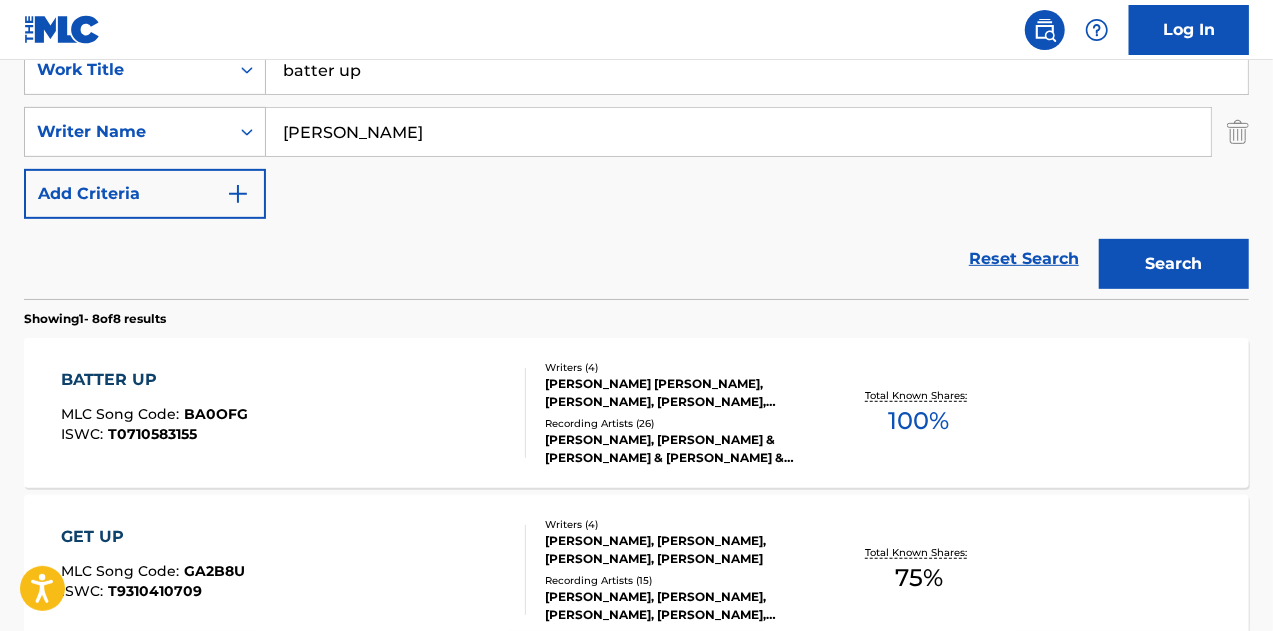 click on "BATTER UP MLC Song Code : BA0OFG ISWC : T0710583155" at bounding box center (294, 413) 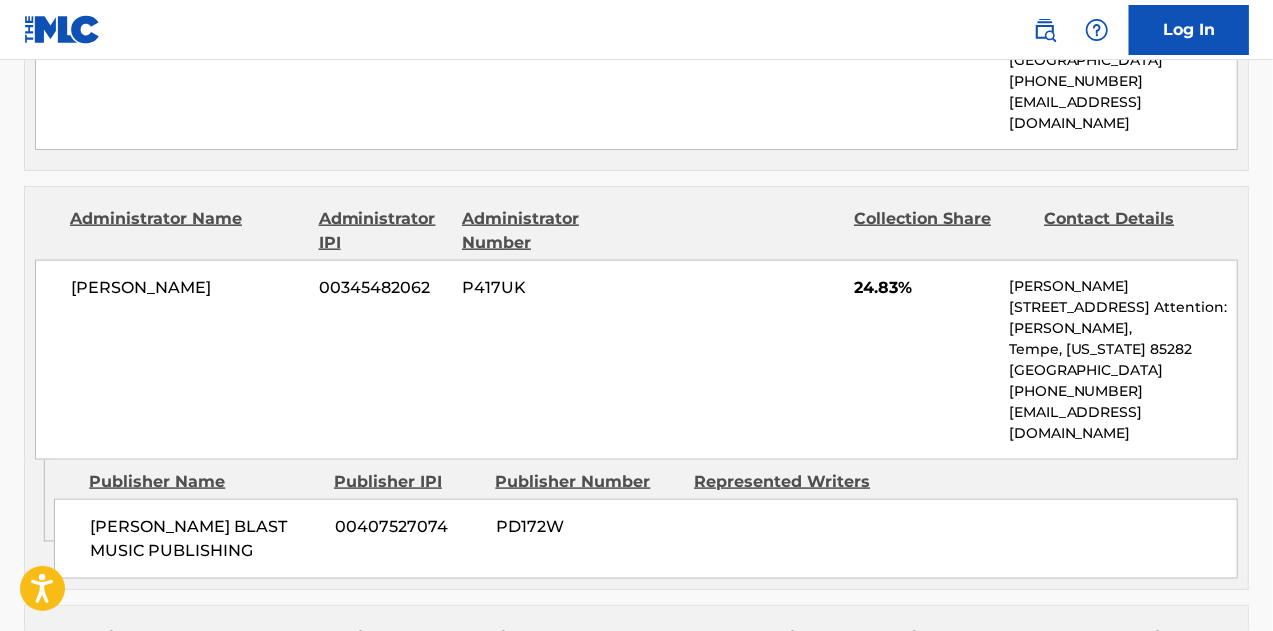 scroll, scrollTop: 1300, scrollLeft: 0, axis: vertical 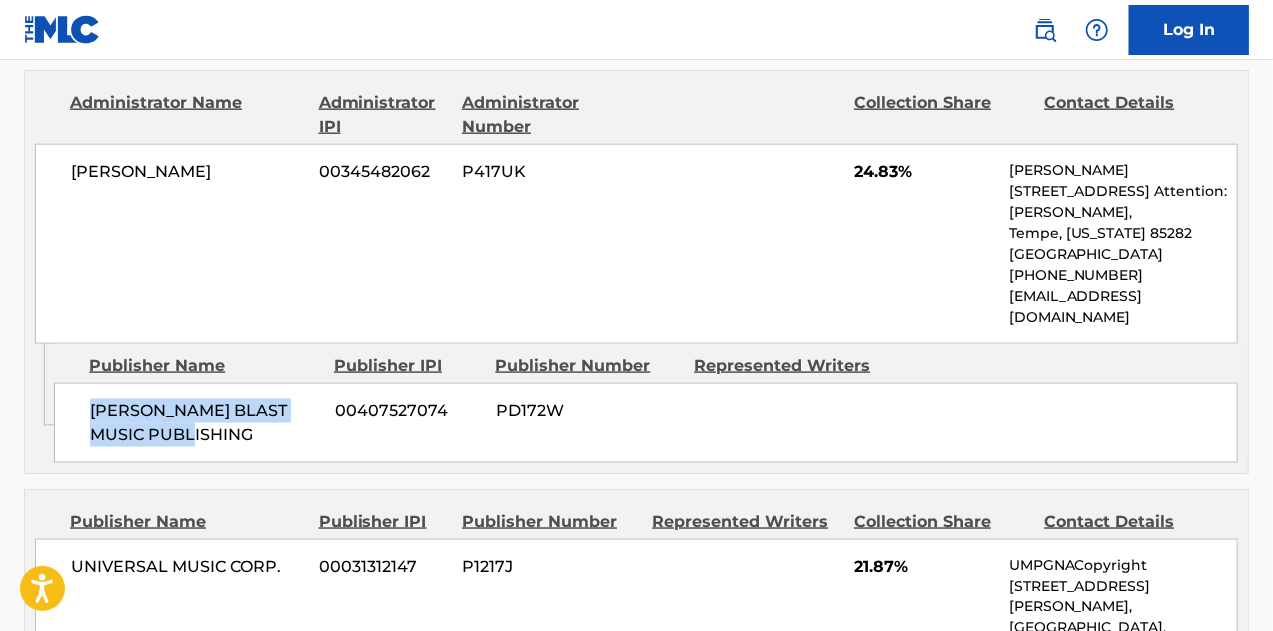 drag, startPoint x: 209, startPoint y: 366, endPoint x: 84, endPoint y: 332, distance: 129.5415 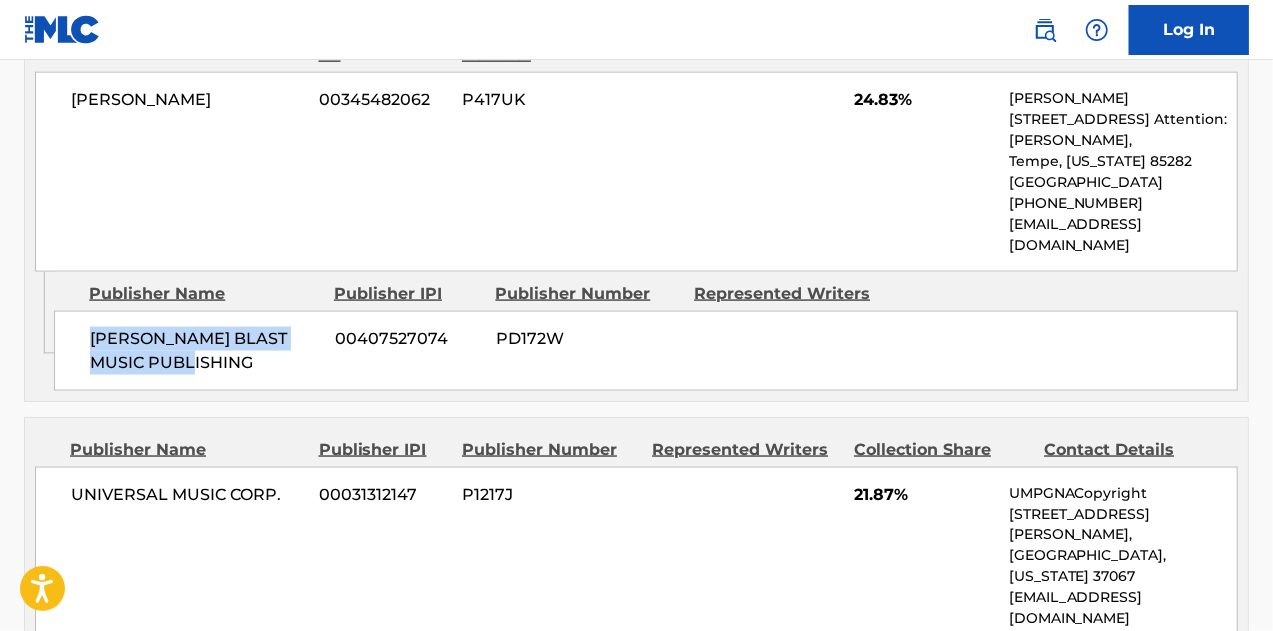 scroll, scrollTop: 1400, scrollLeft: 0, axis: vertical 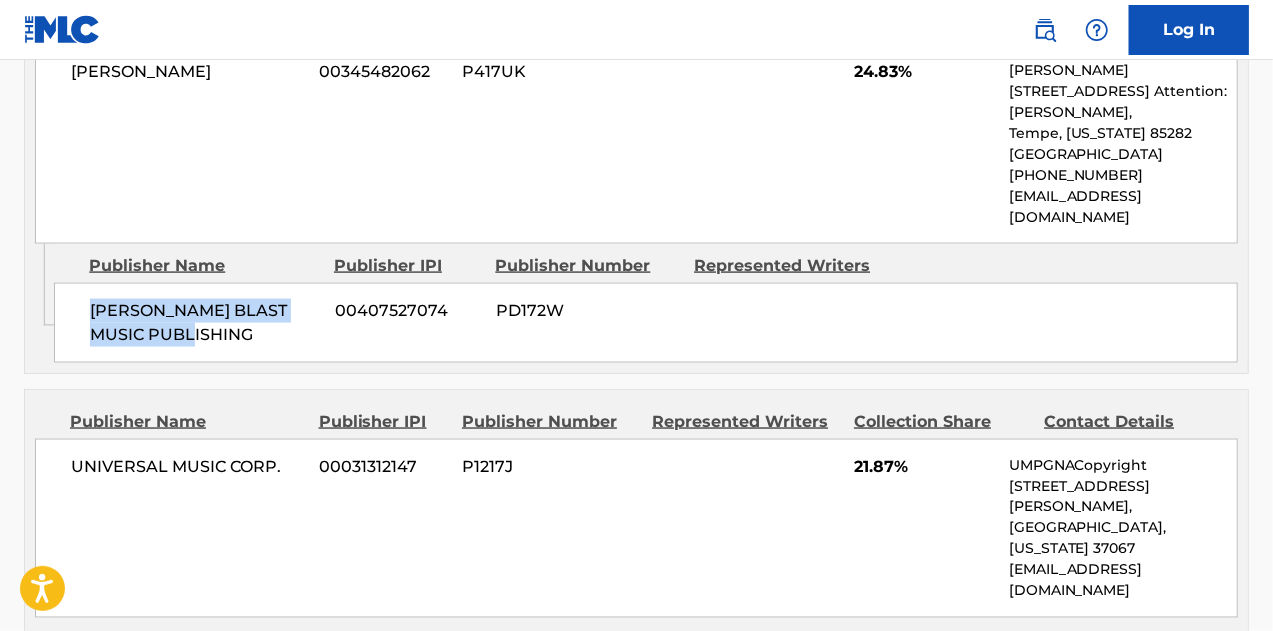 copy on "[PERSON_NAME] BLAST MUSIC PUBLISHING" 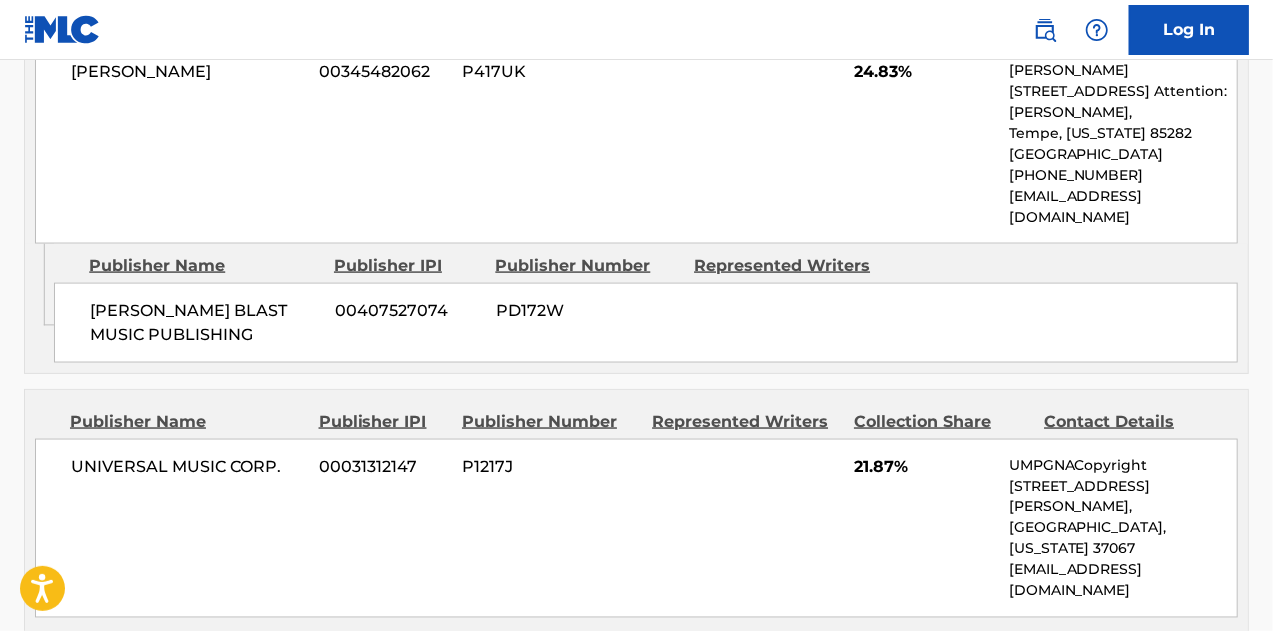 click on "Publisher Name Publisher IPI Publisher Number Represented Writers Collection Share Contact Details UNIVERSAL MUSIC CORP. 00031312147 P1217J 21.87% UMPGNACopyright [STREET_ADDRESS][PERSON_NAME][US_STATE] [EMAIL_ADDRESS][DOMAIN_NAME]" at bounding box center [636, 514] 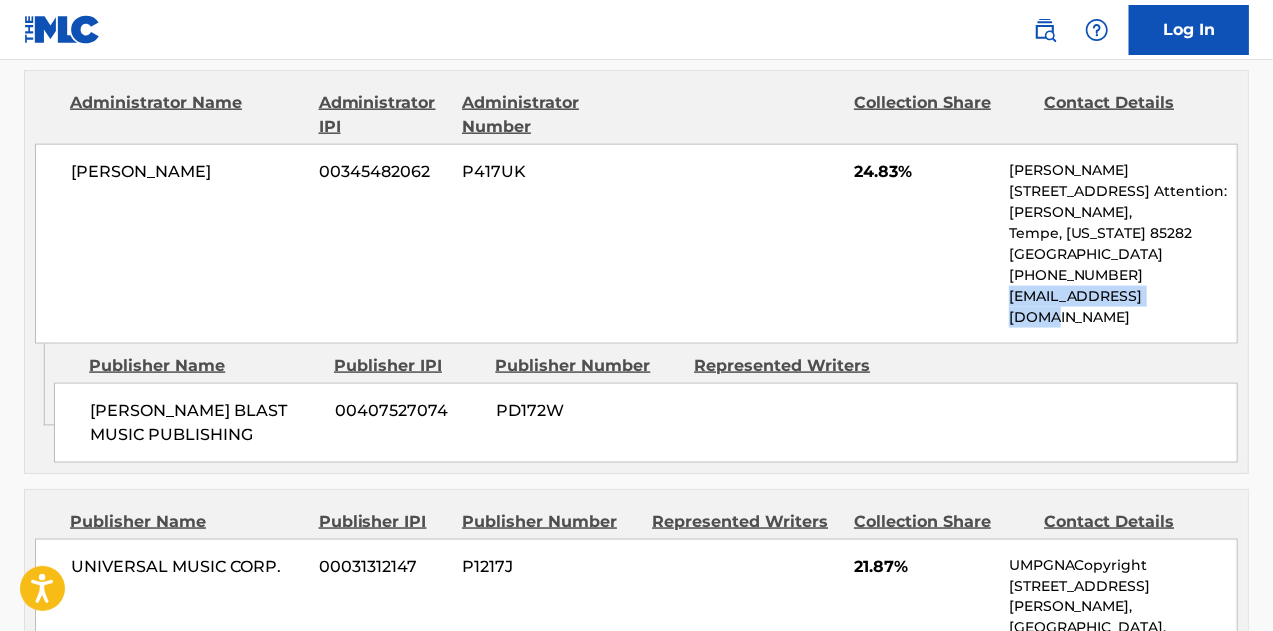 drag, startPoint x: 1194, startPoint y: 257, endPoint x: 1004, endPoint y: 259, distance: 190.01053 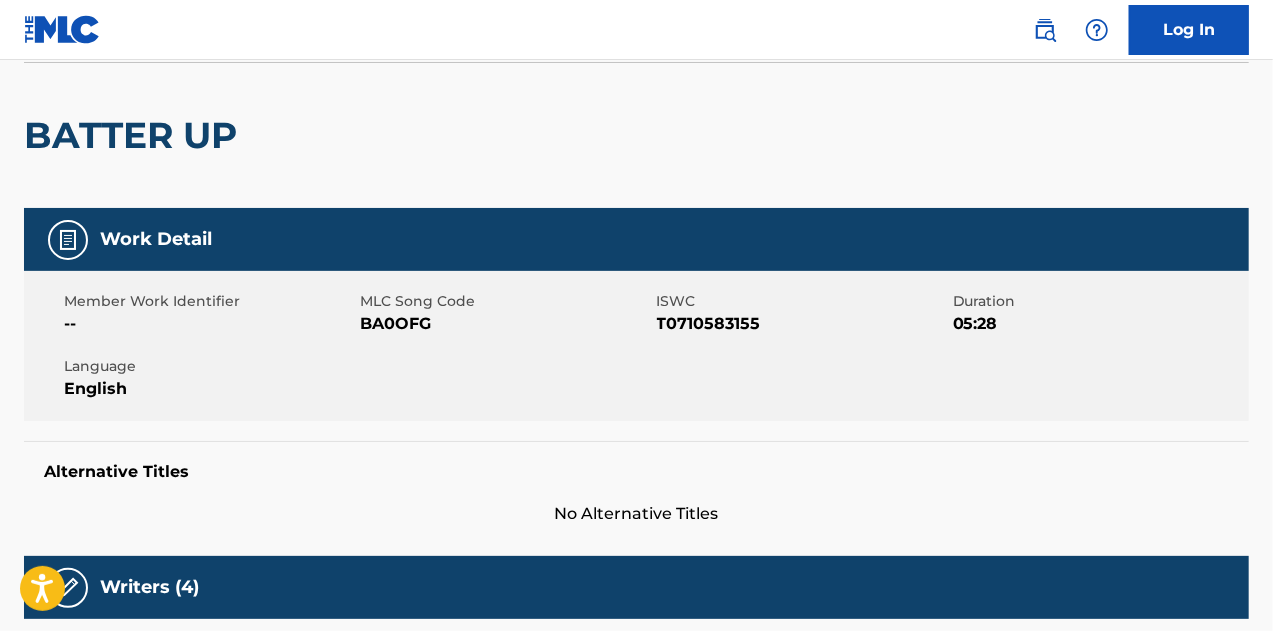 scroll, scrollTop: 0, scrollLeft: 0, axis: both 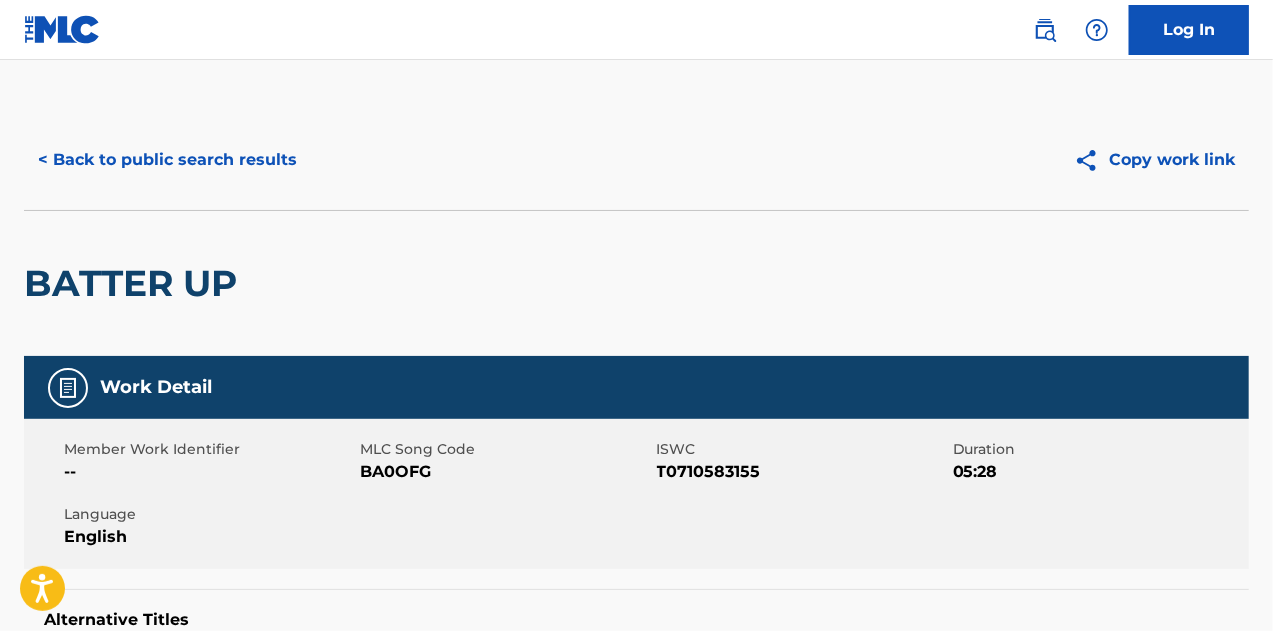 click on "< Back to public search results" at bounding box center (167, 160) 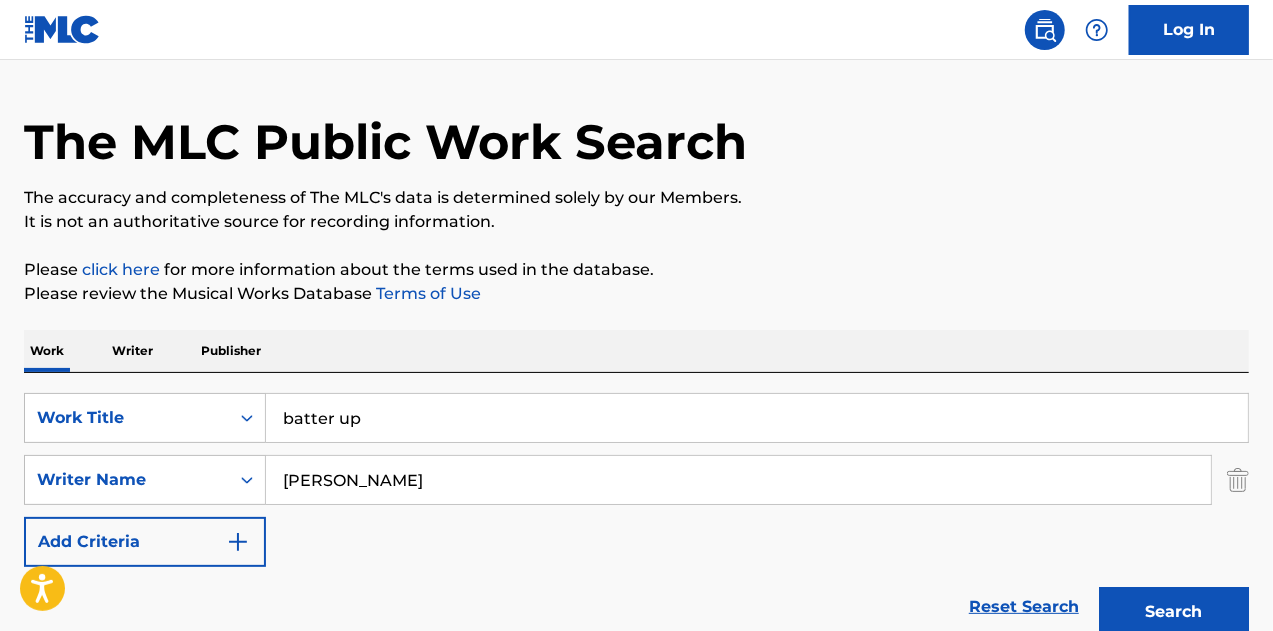 scroll, scrollTop: 0, scrollLeft: 0, axis: both 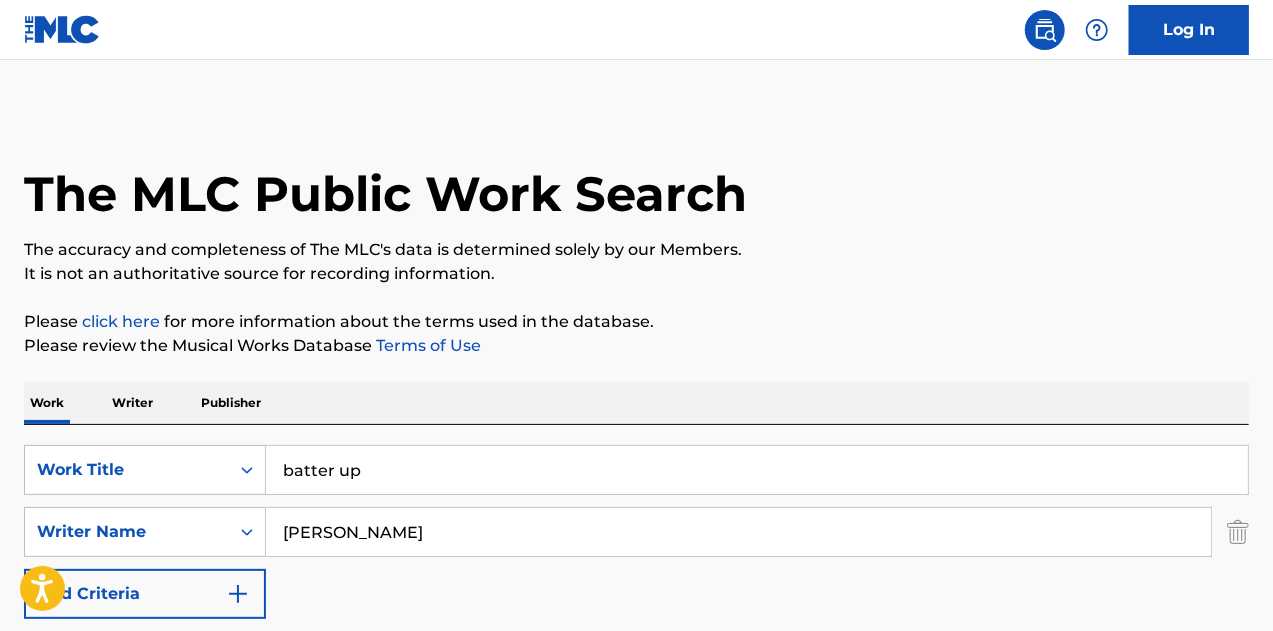 click on "batter up" at bounding box center (757, 470) 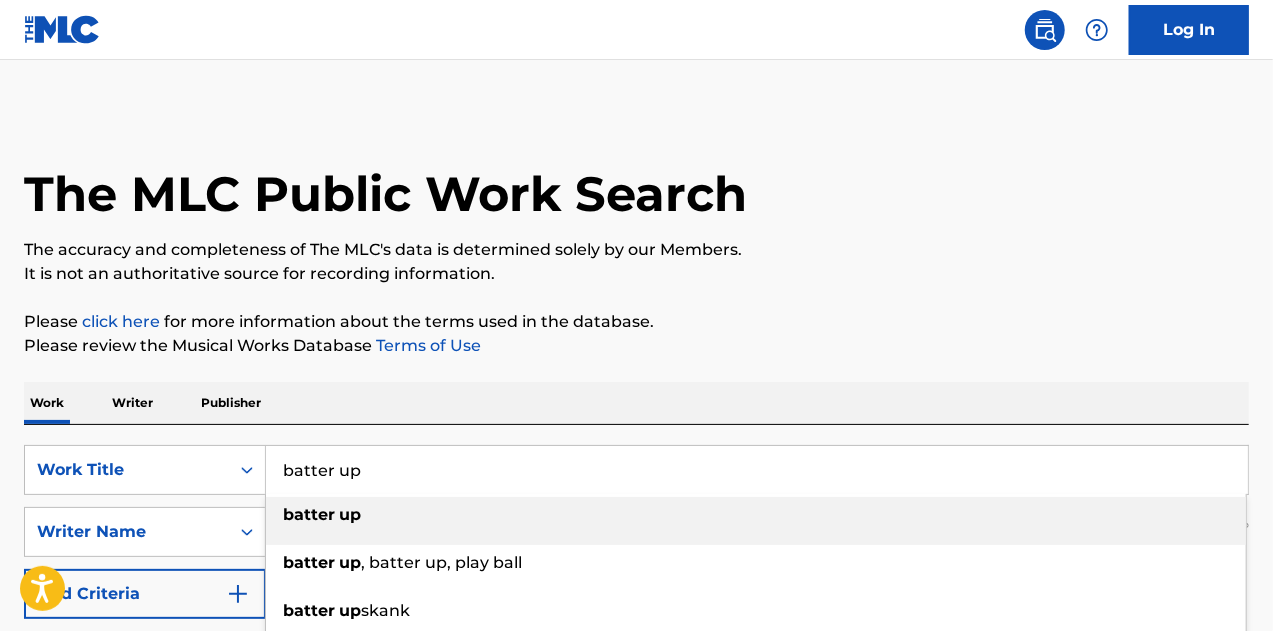 click on "batter up" at bounding box center (757, 470) 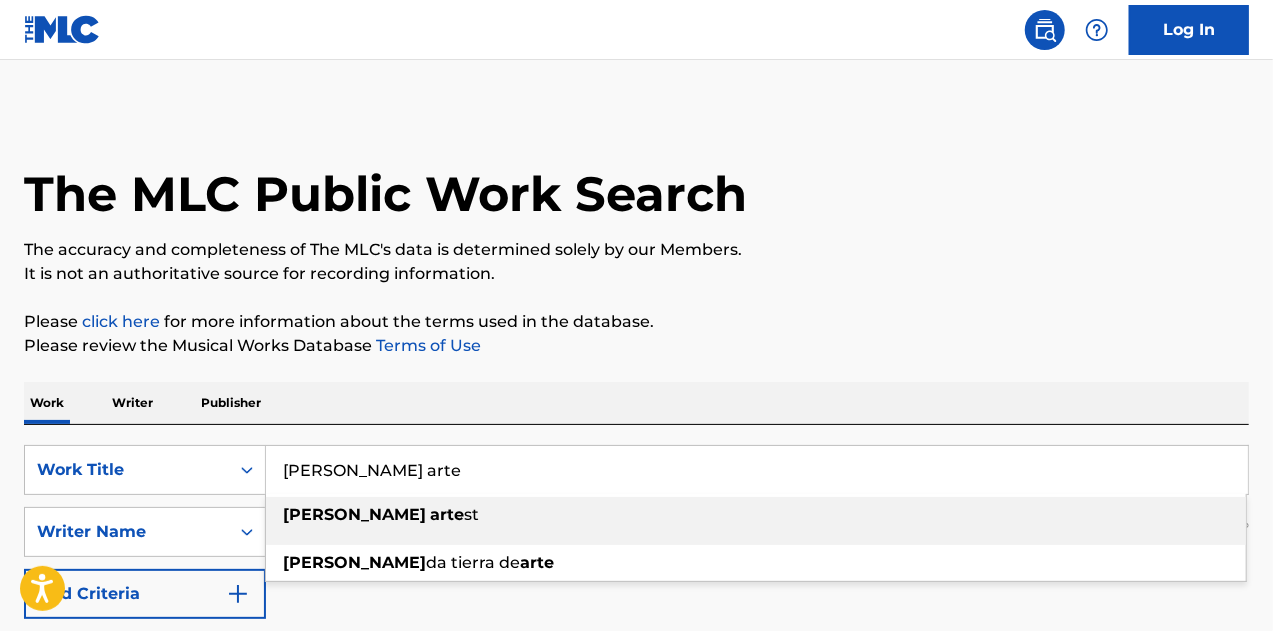 click on "[PERSON_NAME]   arte st" at bounding box center [756, 515] 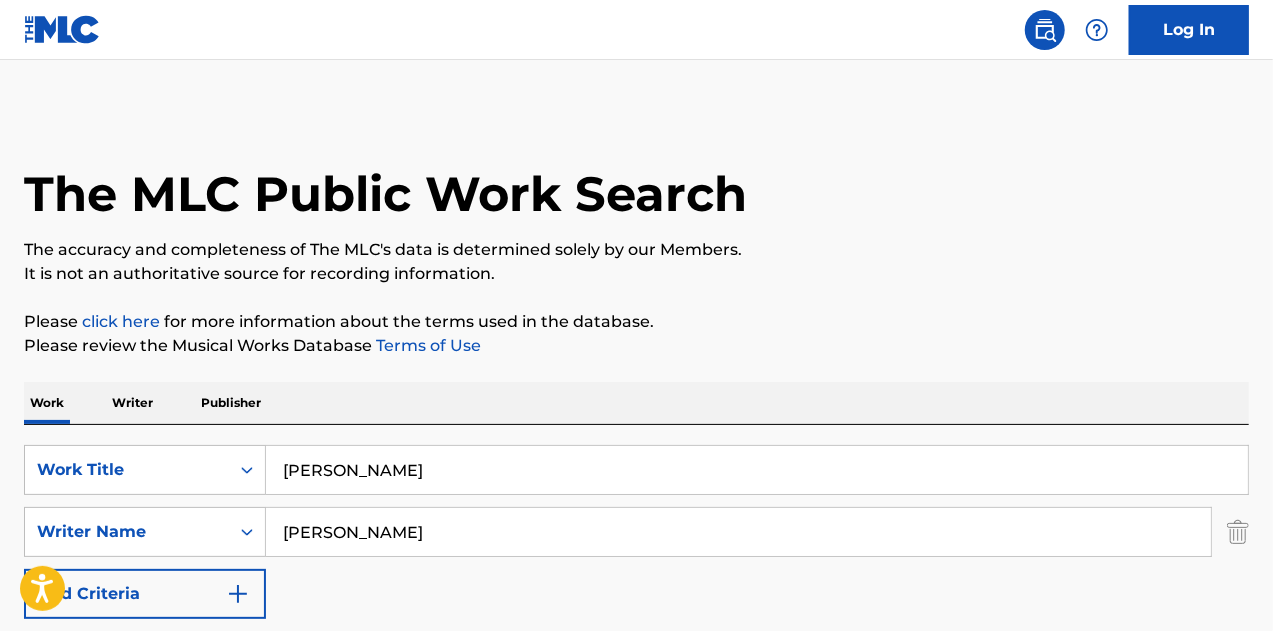 click on "[PERSON_NAME]" at bounding box center [738, 532] 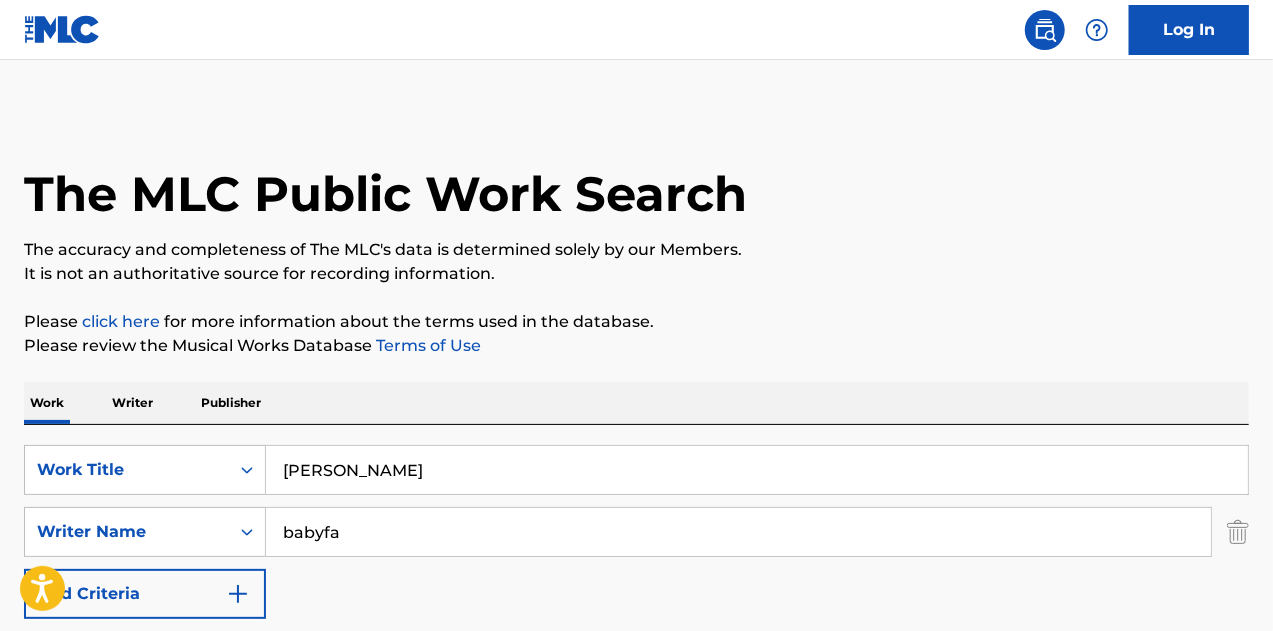 drag, startPoint x: 372, startPoint y: 545, endPoint x: 266, endPoint y: 539, distance: 106.16968 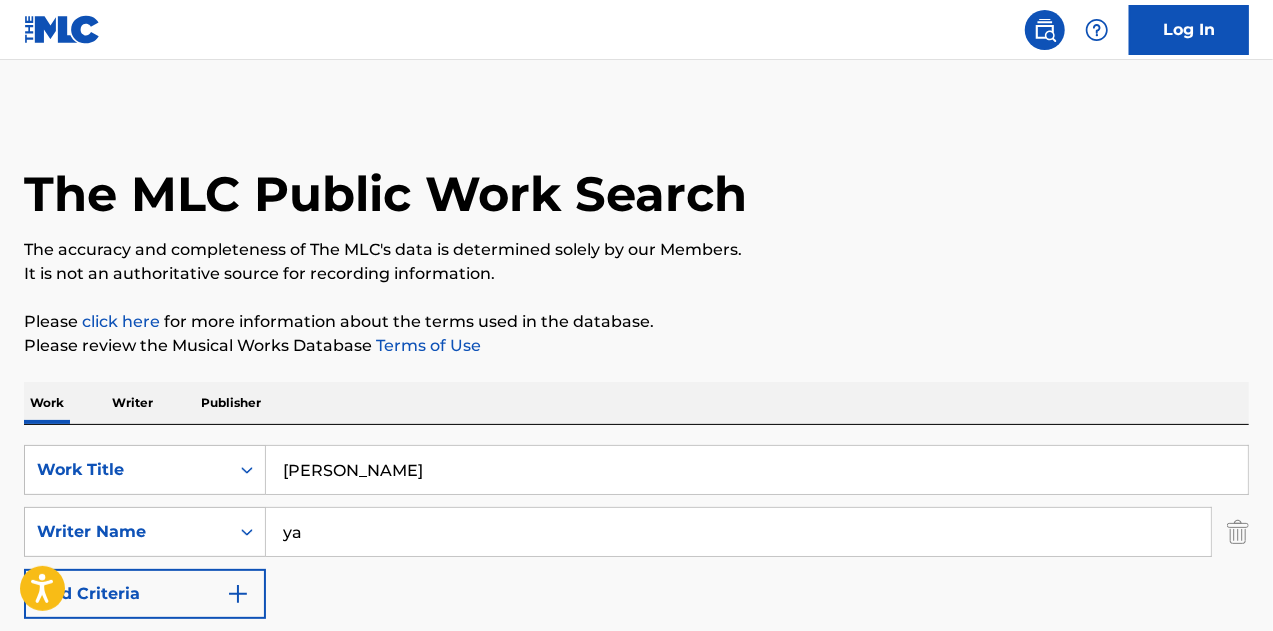 type on "y" 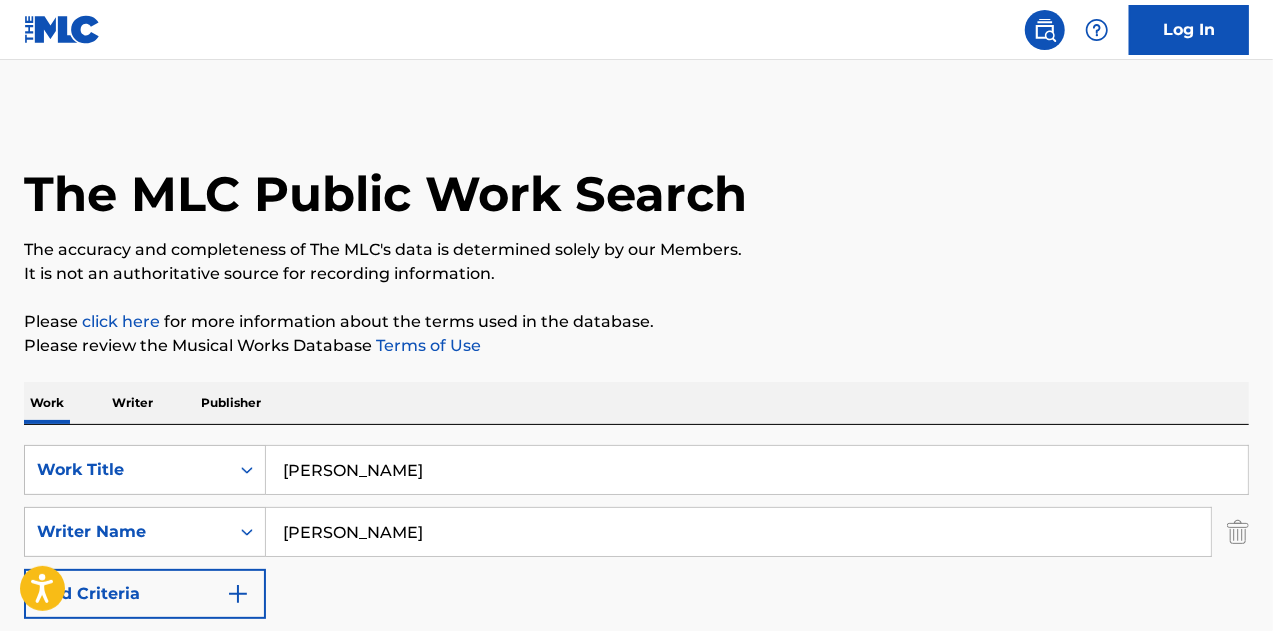 scroll, scrollTop: 300, scrollLeft: 0, axis: vertical 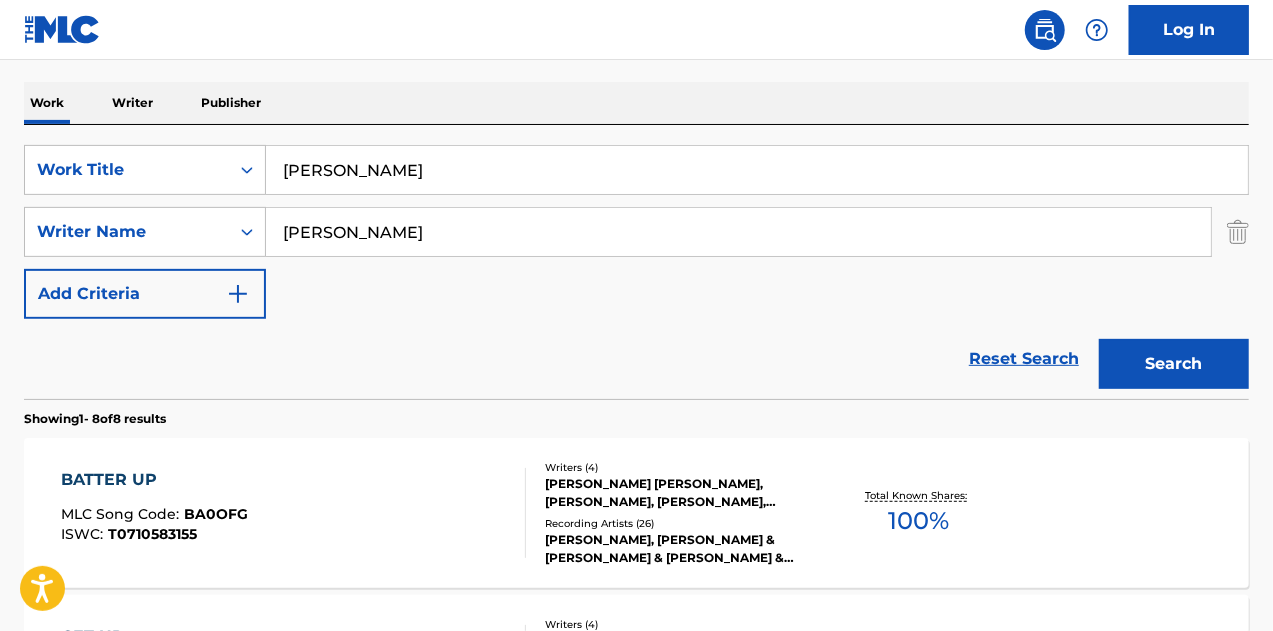 type on "[PERSON_NAME]" 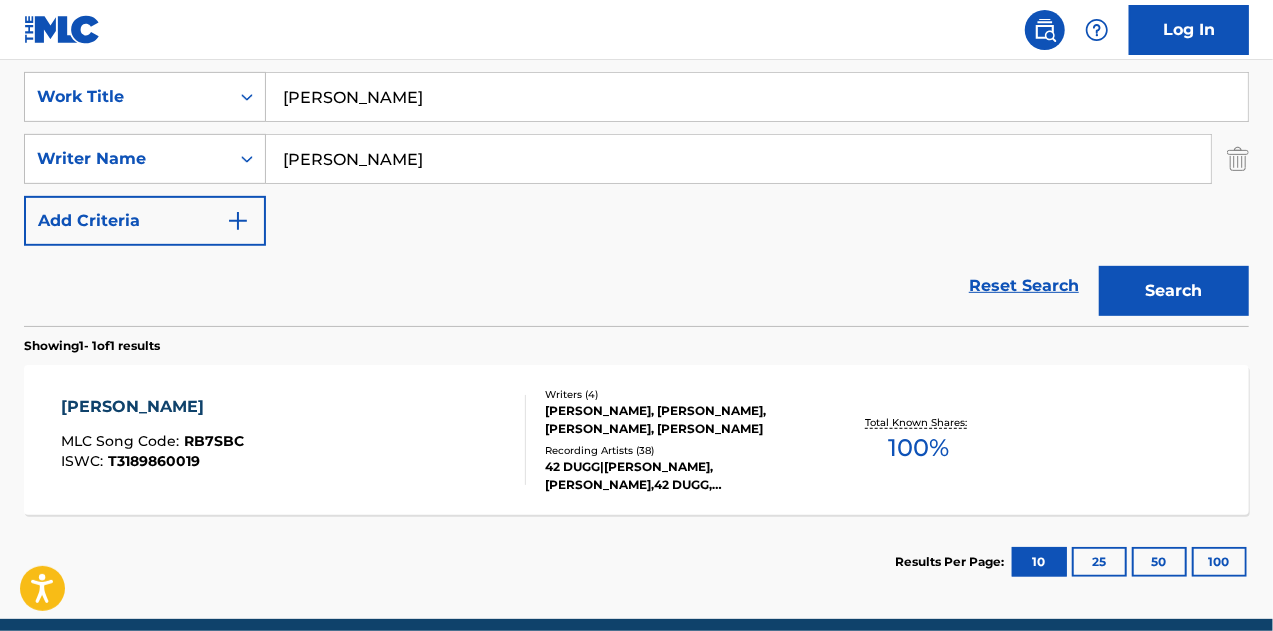 scroll, scrollTop: 456, scrollLeft: 0, axis: vertical 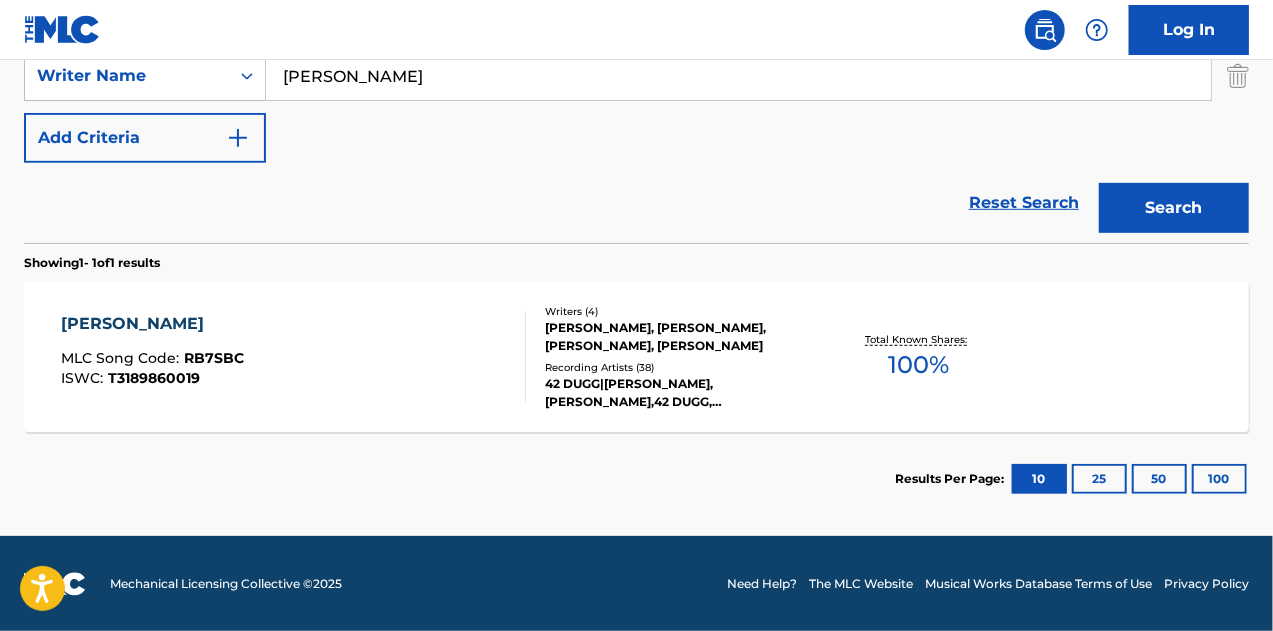 click on "[PERSON_NAME] MLC Song Code : RB7SBC ISWC : T3189860019" at bounding box center (294, 357) 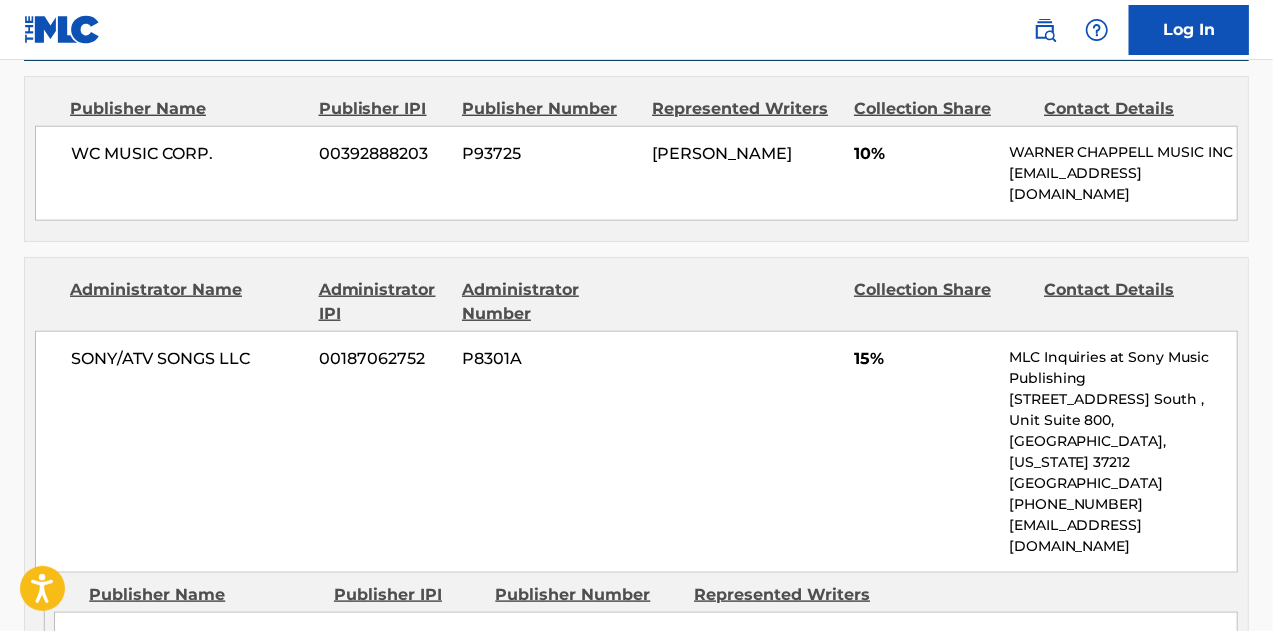 scroll, scrollTop: 1000, scrollLeft: 0, axis: vertical 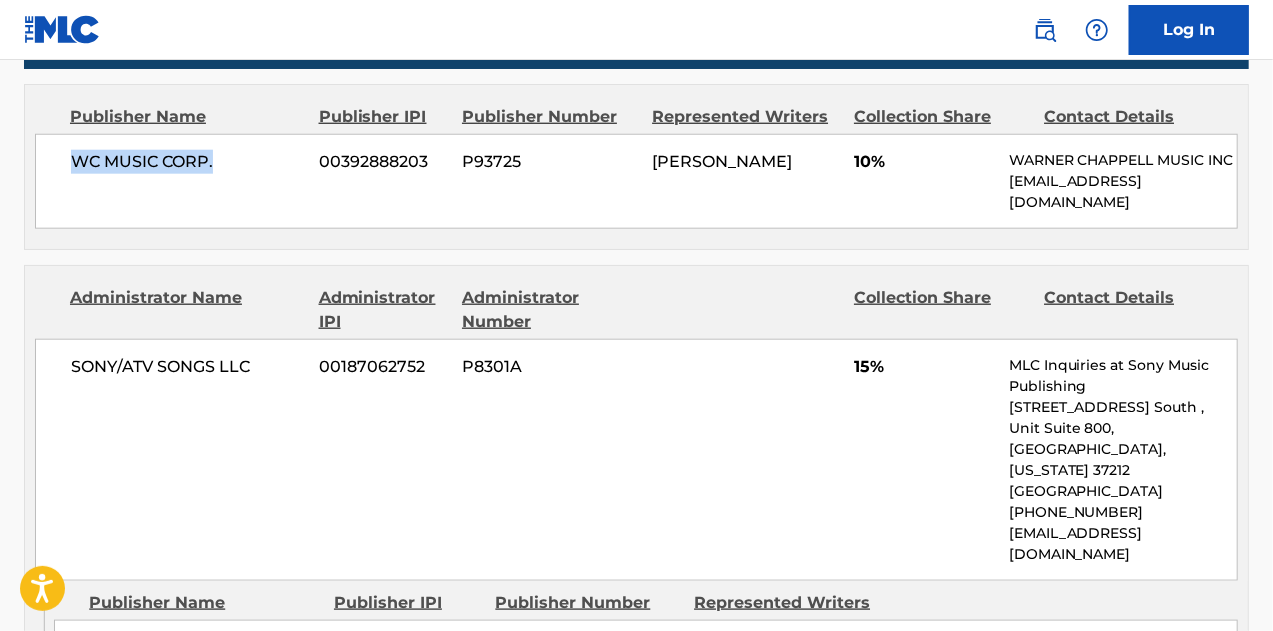 drag, startPoint x: 225, startPoint y: 156, endPoint x: 67, endPoint y: 141, distance: 158.71043 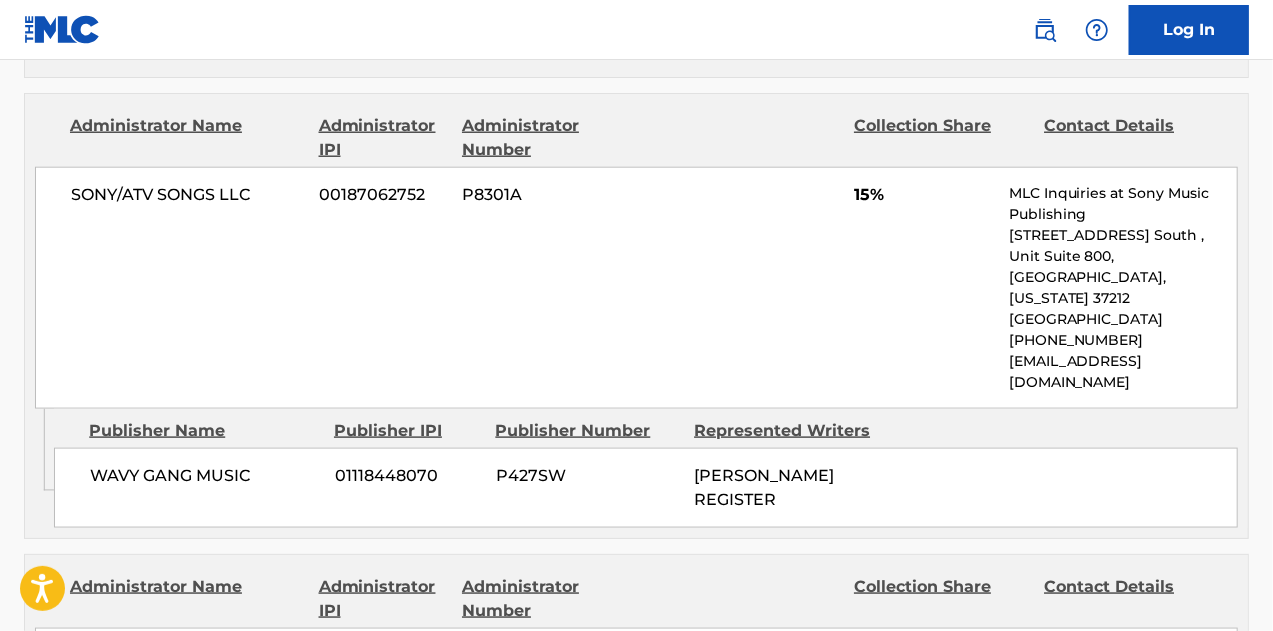 scroll, scrollTop: 1200, scrollLeft: 0, axis: vertical 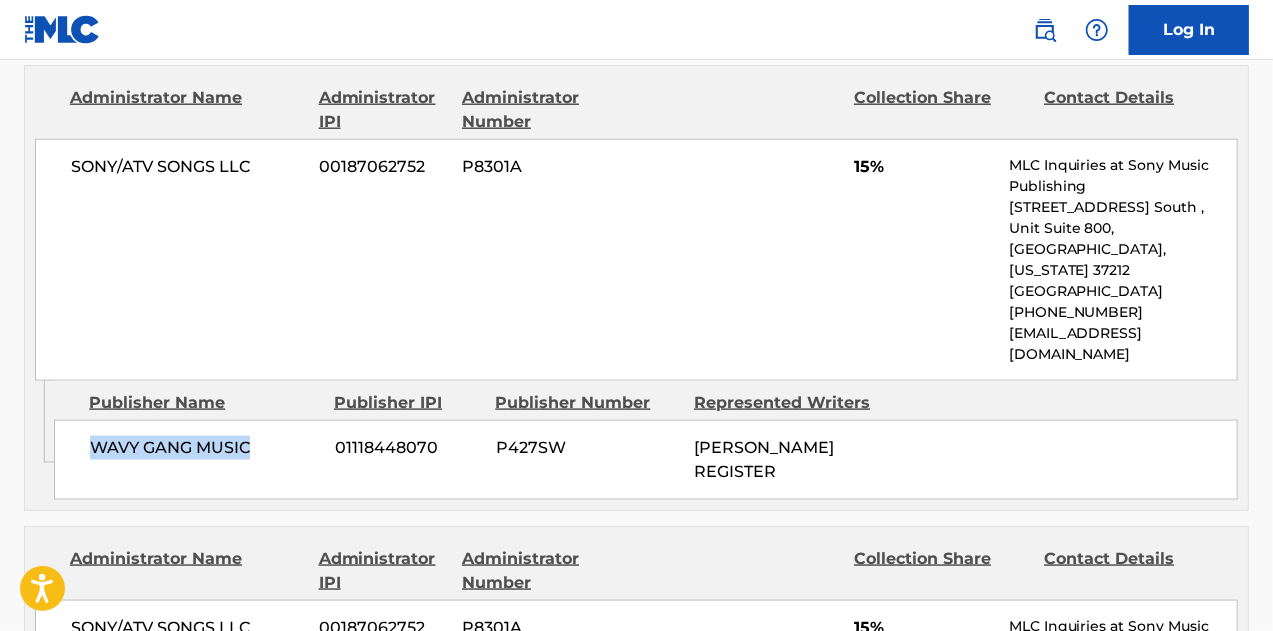 drag, startPoint x: 268, startPoint y: 396, endPoint x: 83, endPoint y: 413, distance: 185.77943 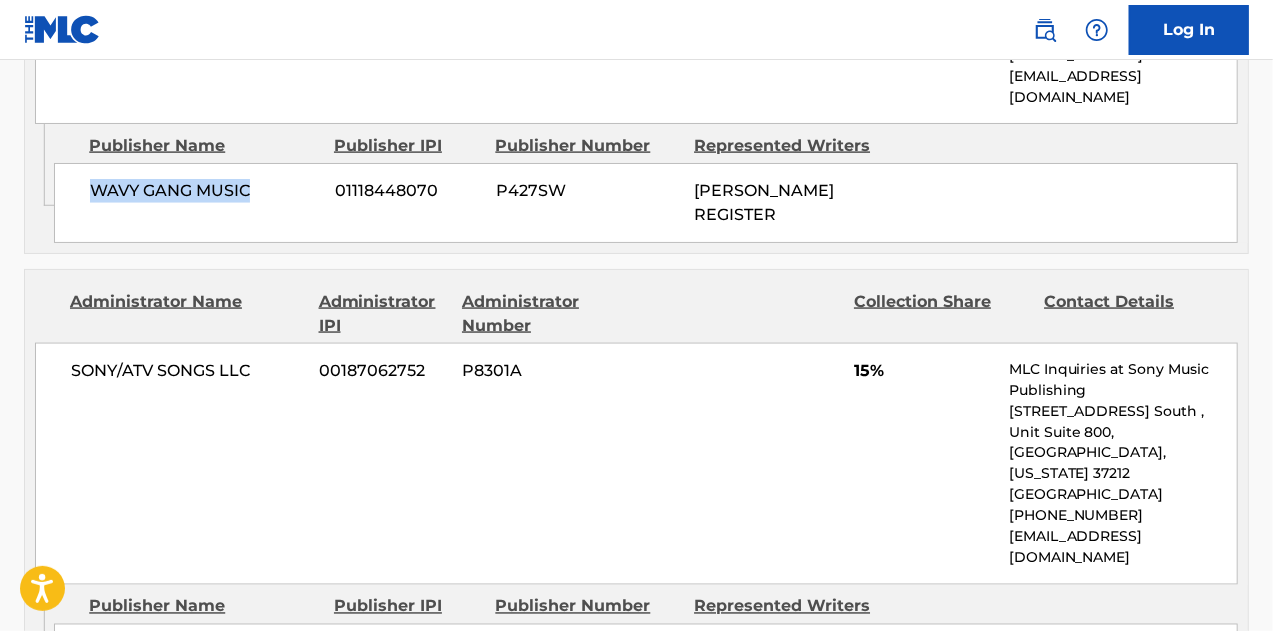 scroll, scrollTop: 1500, scrollLeft: 0, axis: vertical 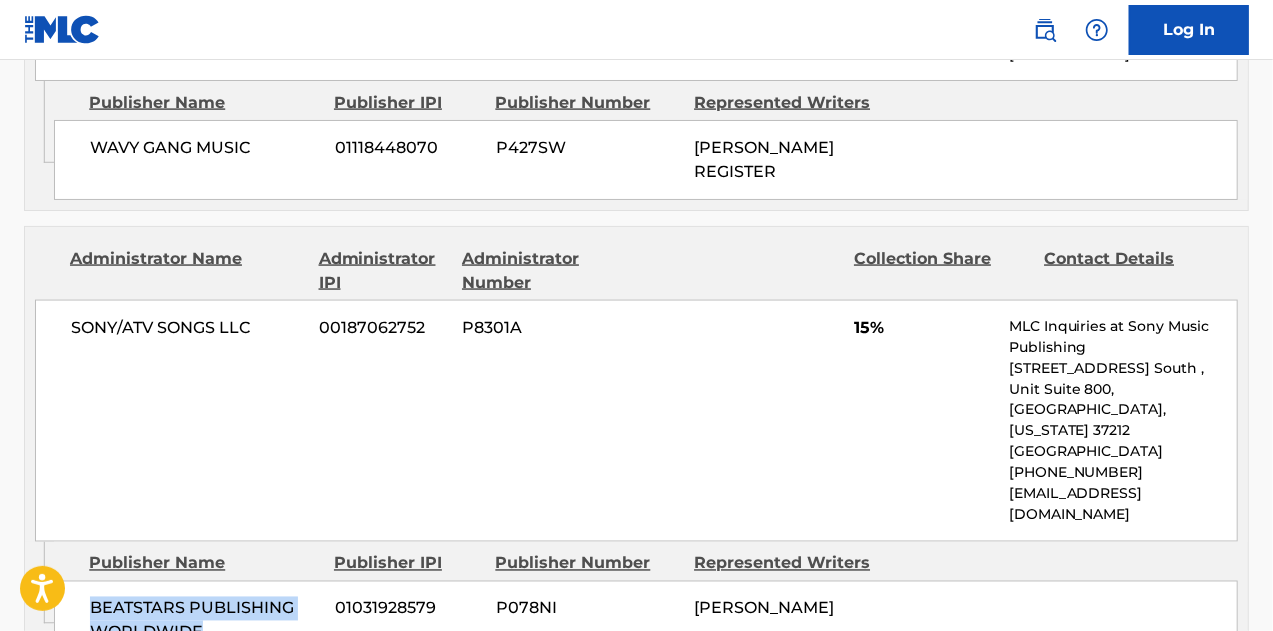 drag, startPoint x: 210, startPoint y: 545, endPoint x: 94, endPoint y: 519, distance: 118.87809 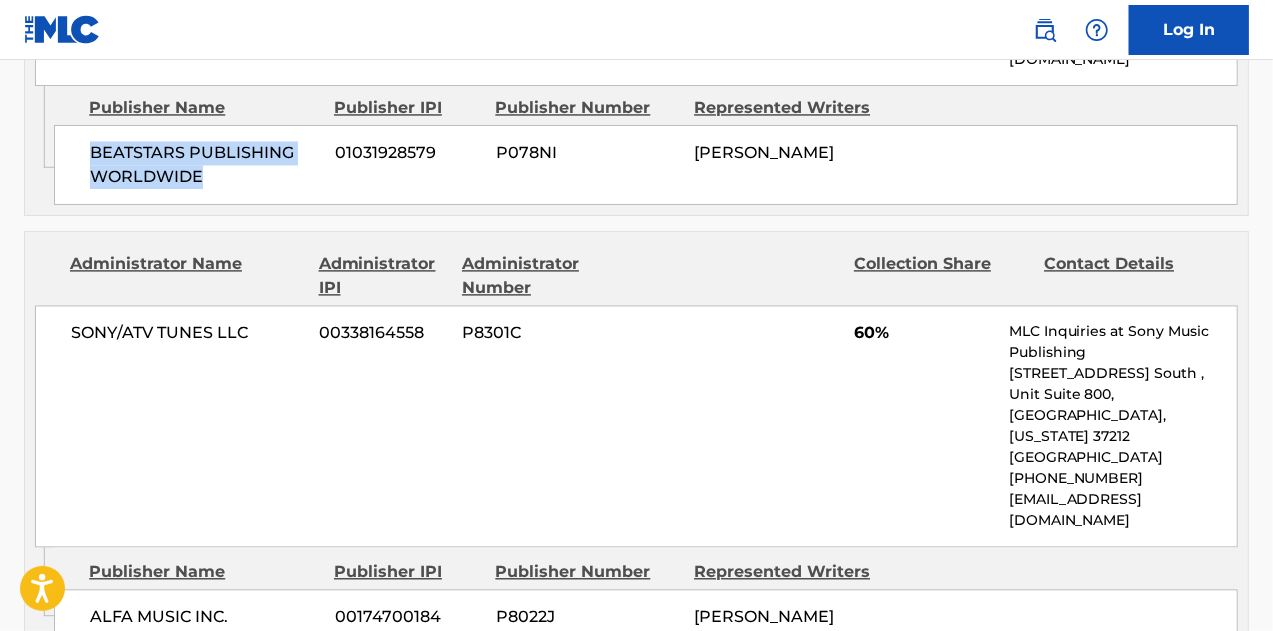 scroll, scrollTop: 2000, scrollLeft: 0, axis: vertical 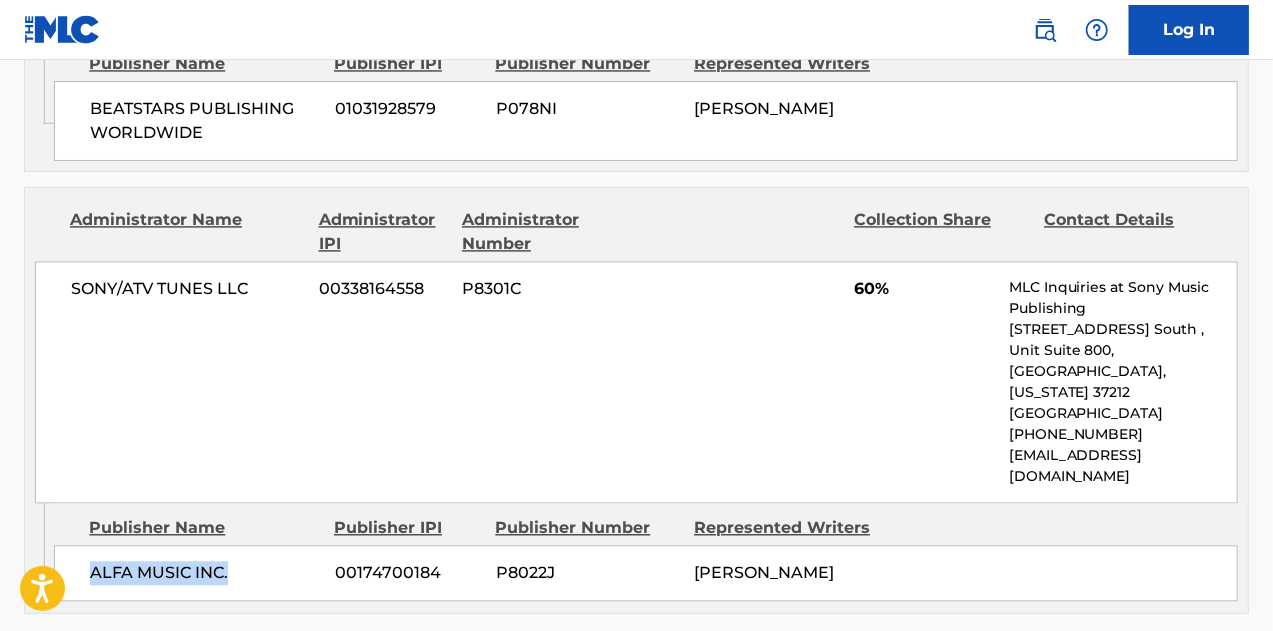 drag, startPoint x: 265, startPoint y: 437, endPoint x: 94, endPoint y: 443, distance: 171.10522 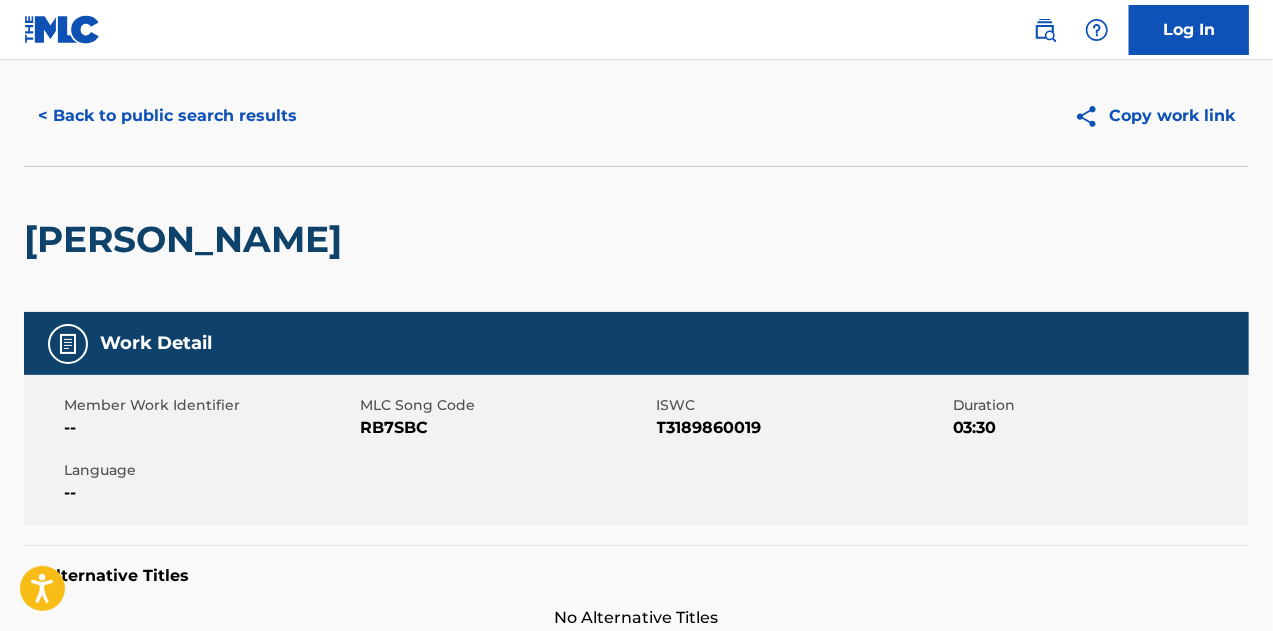 scroll, scrollTop: 0, scrollLeft: 0, axis: both 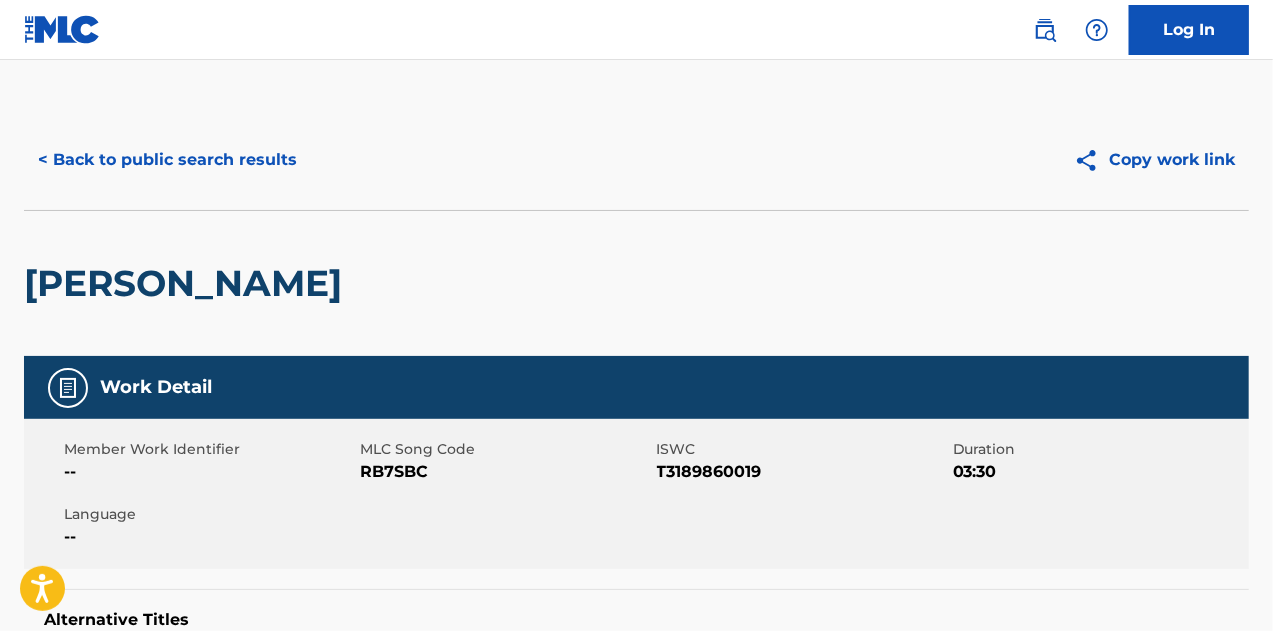 click on "< Back to public search results" at bounding box center [167, 160] 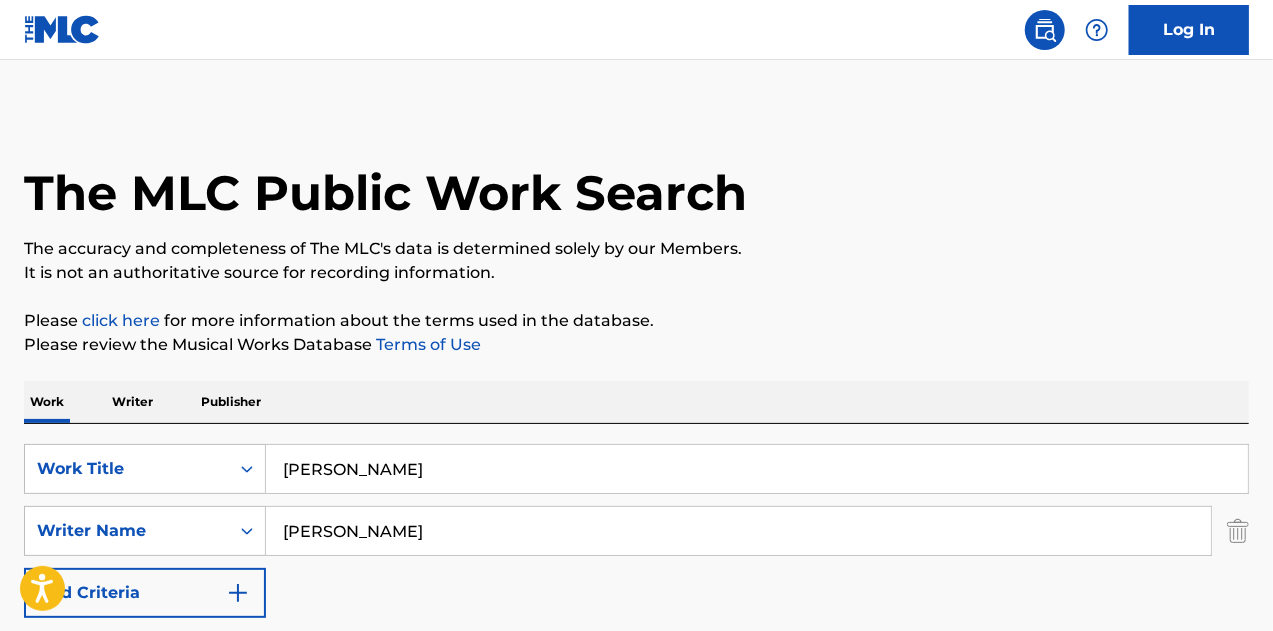 scroll, scrollTop: 0, scrollLeft: 0, axis: both 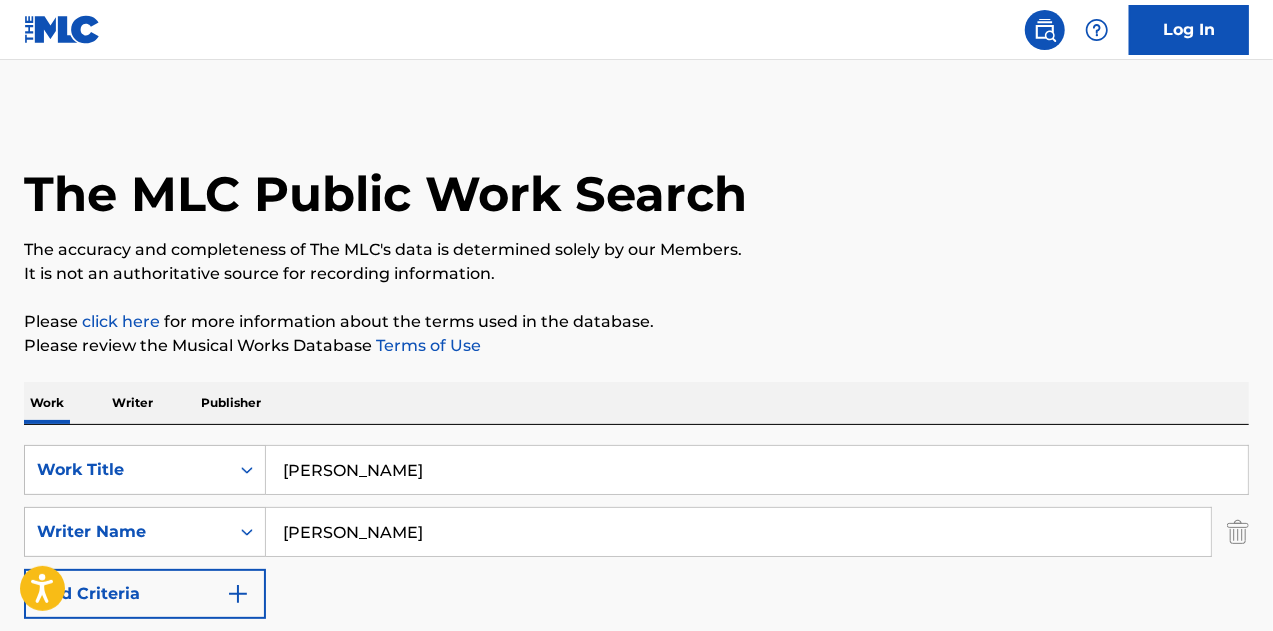 click on "[PERSON_NAME]" at bounding box center [757, 470] 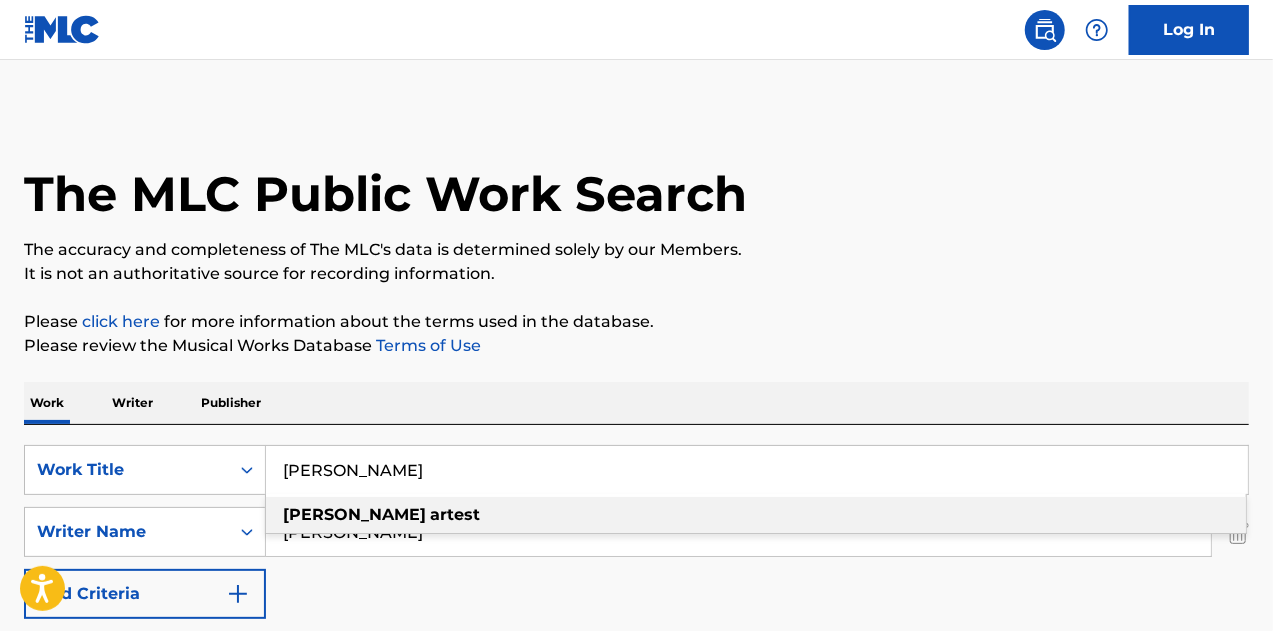 click on "[PERSON_NAME]" at bounding box center (757, 470) 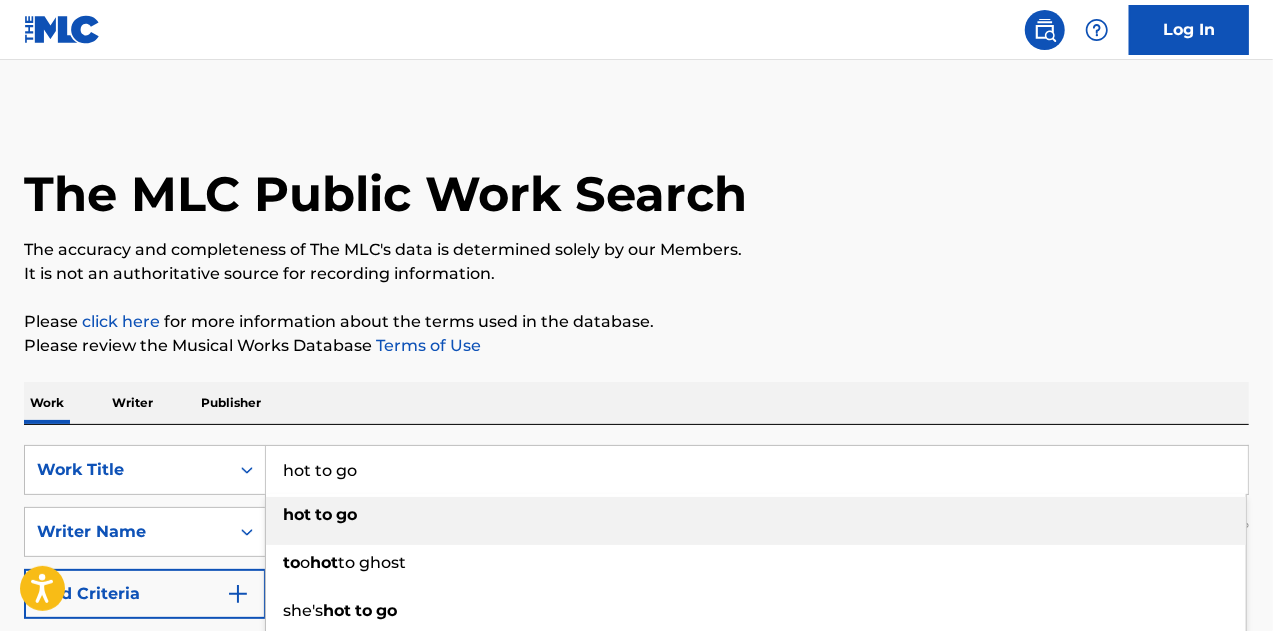 type on "hot to go" 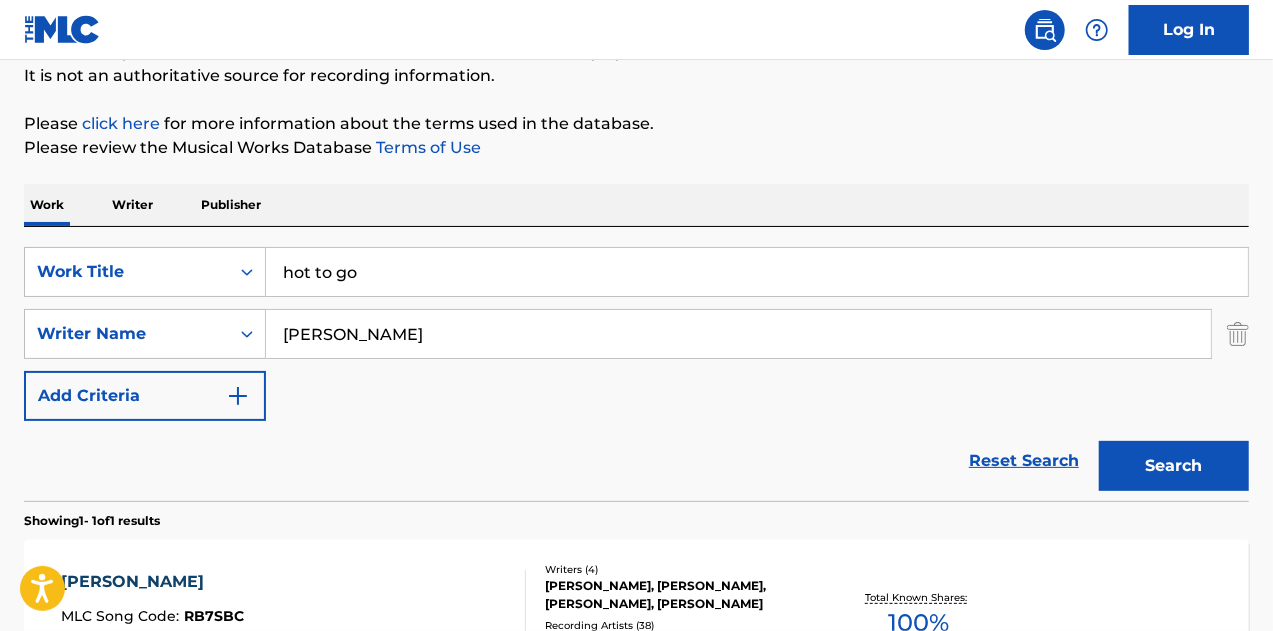scroll, scrollTop: 200, scrollLeft: 0, axis: vertical 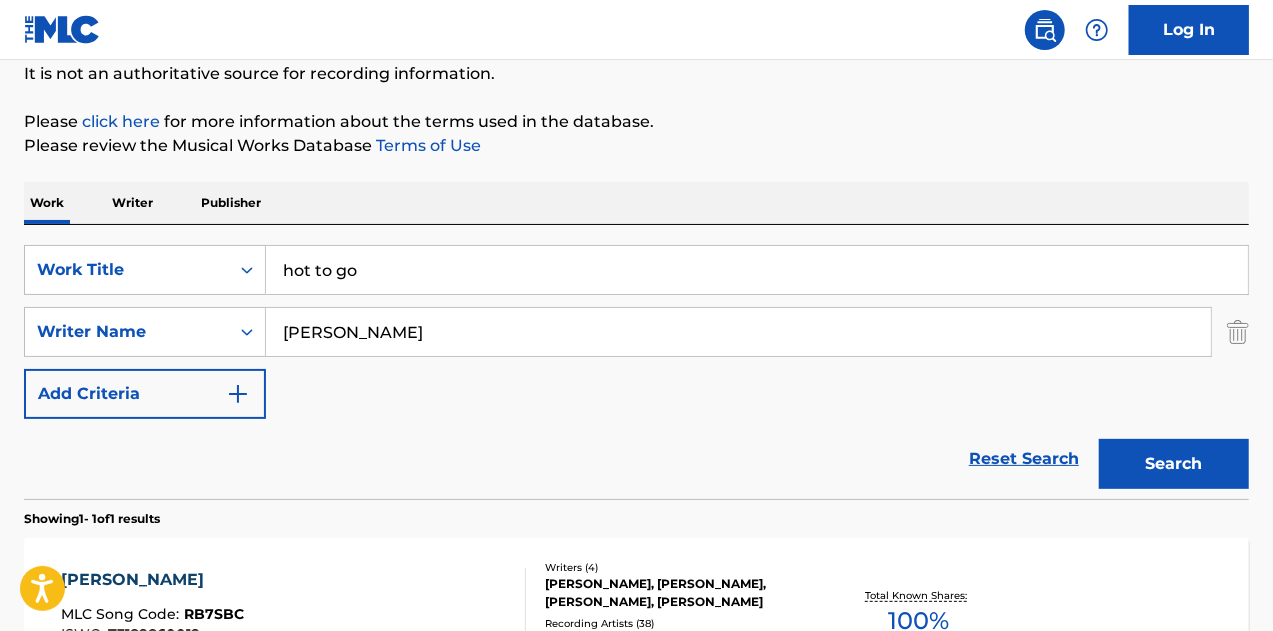 type on "[PERSON_NAME]" 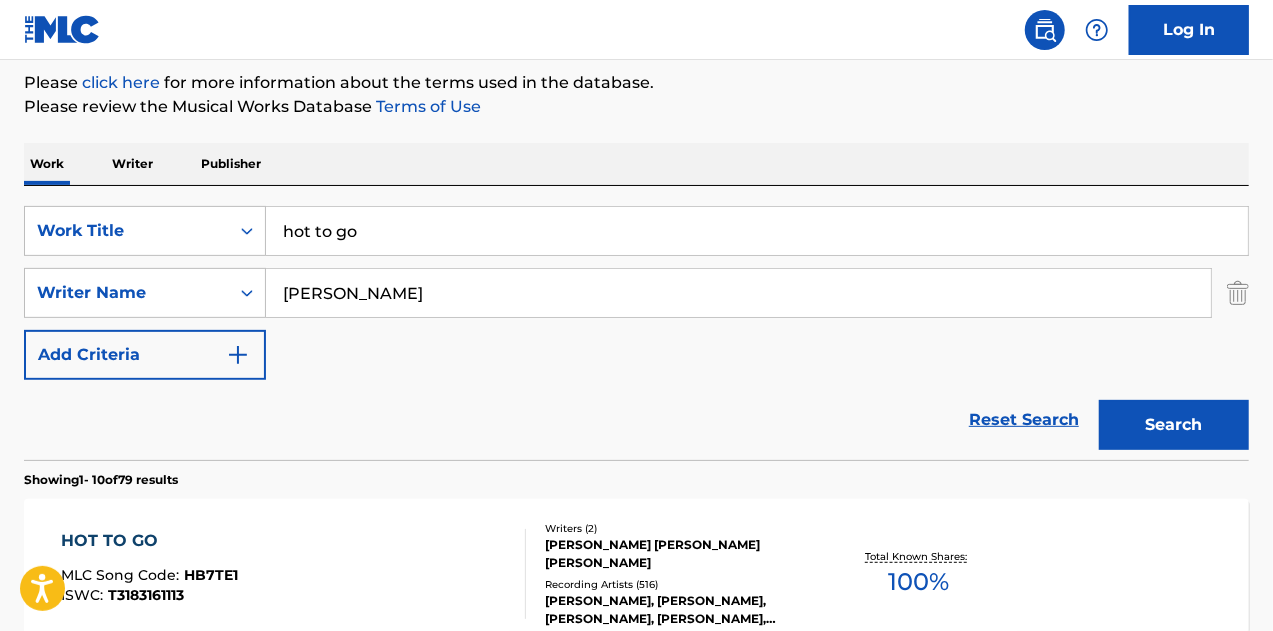 scroll, scrollTop: 300, scrollLeft: 0, axis: vertical 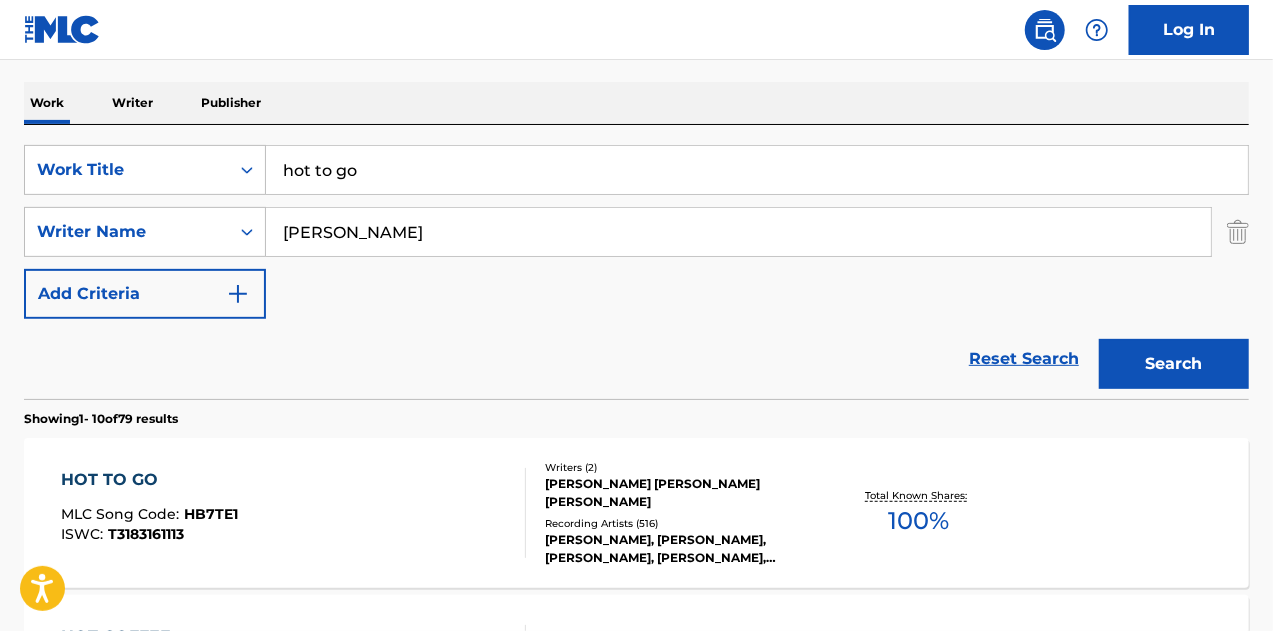 click on "HOT TO GO MLC Song Code : HB7TE1 ISWC : T3183161113" at bounding box center [294, 513] 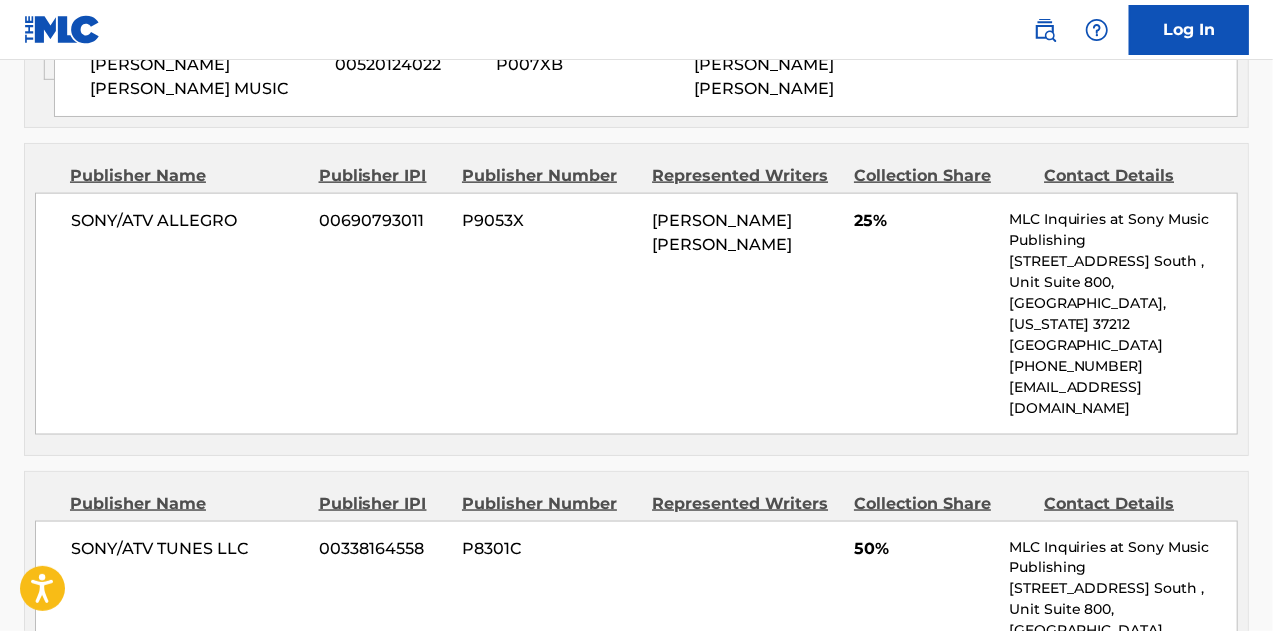 scroll, scrollTop: 1300, scrollLeft: 0, axis: vertical 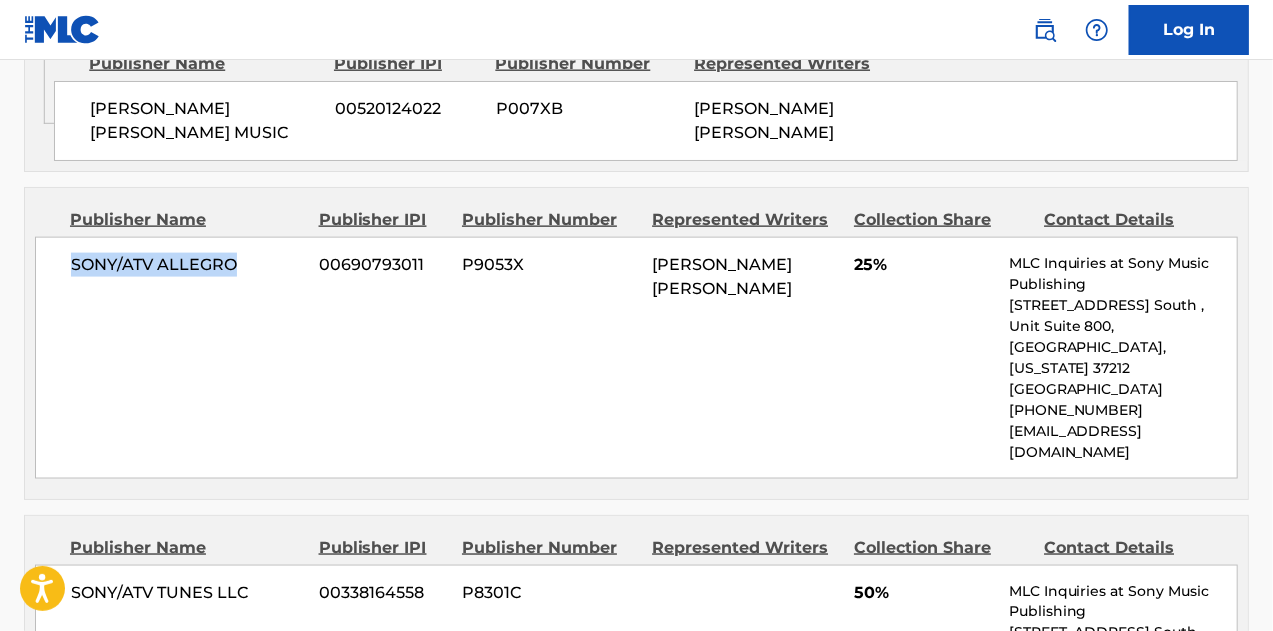 drag, startPoint x: 240, startPoint y: 220, endPoint x: 72, endPoint y: 201, distance: 169.07098 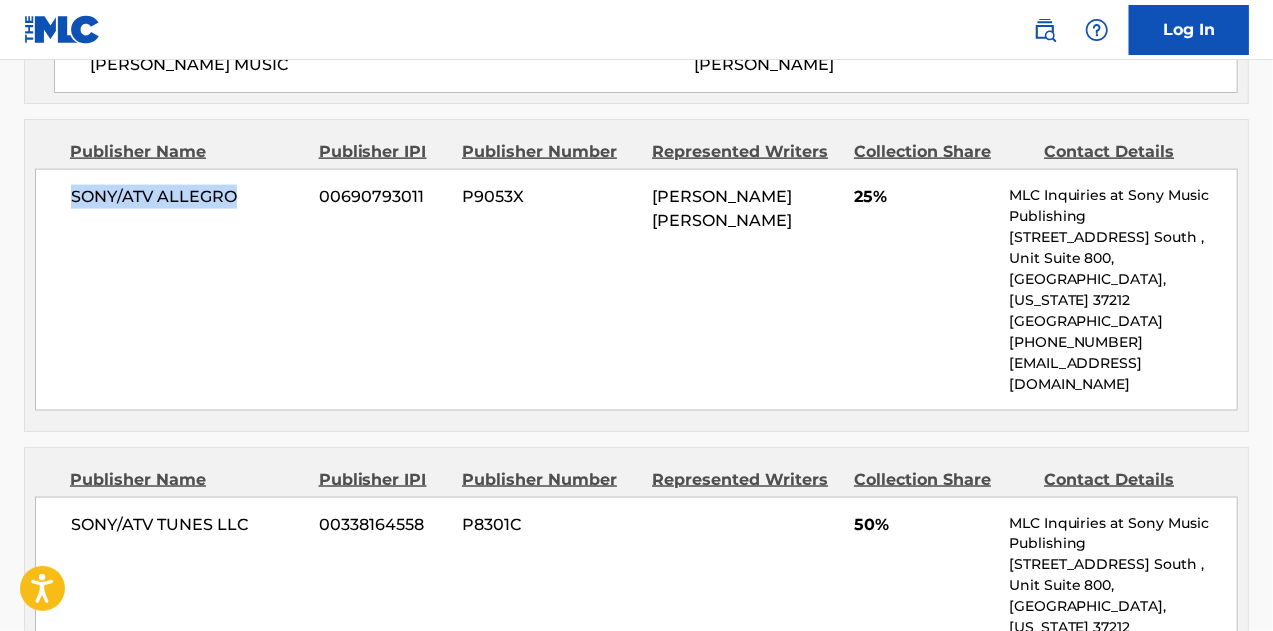 scroll, scrollTop: 1400, scrollLeft: 0, axis: vertical 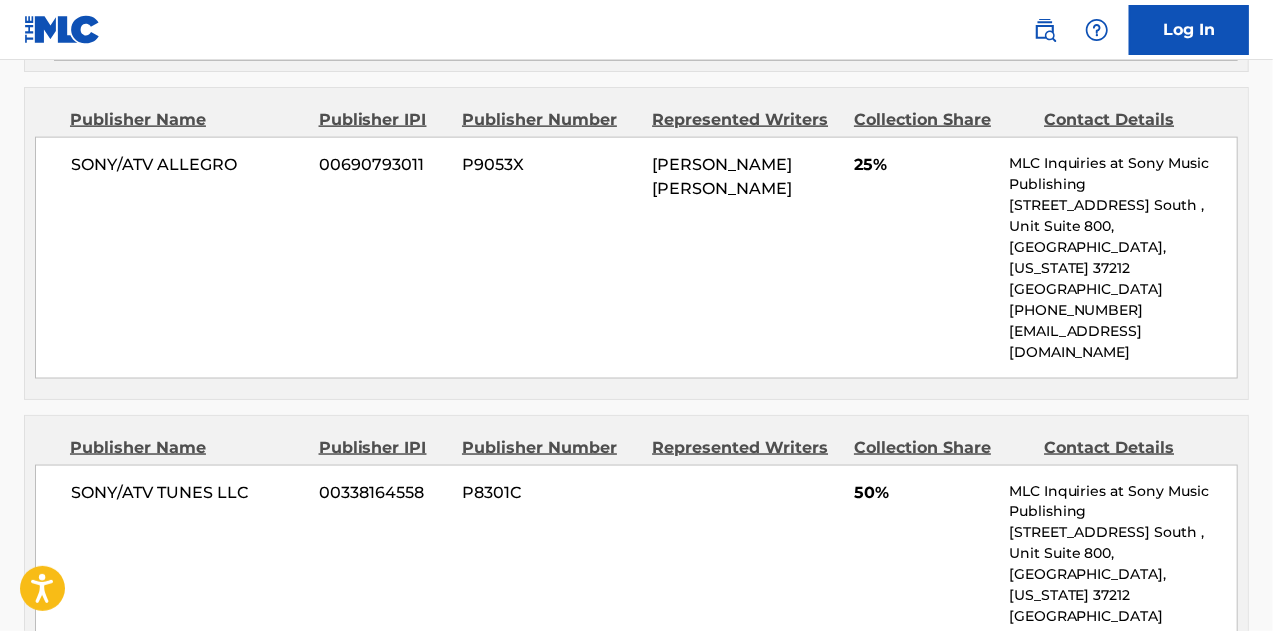 click on "SONY/ATV TUNES LLC 00338164558 P8301C 50% MLC Inquiries at Sony Music Publishing [STREET_ADDRESS] [GEOGRAPHIC_DATA][US_STATE] [PHONE_NUMBER] [EMAIL_ADDRESS][DOMAIN_NAME]" at bounding box center [636, 586] 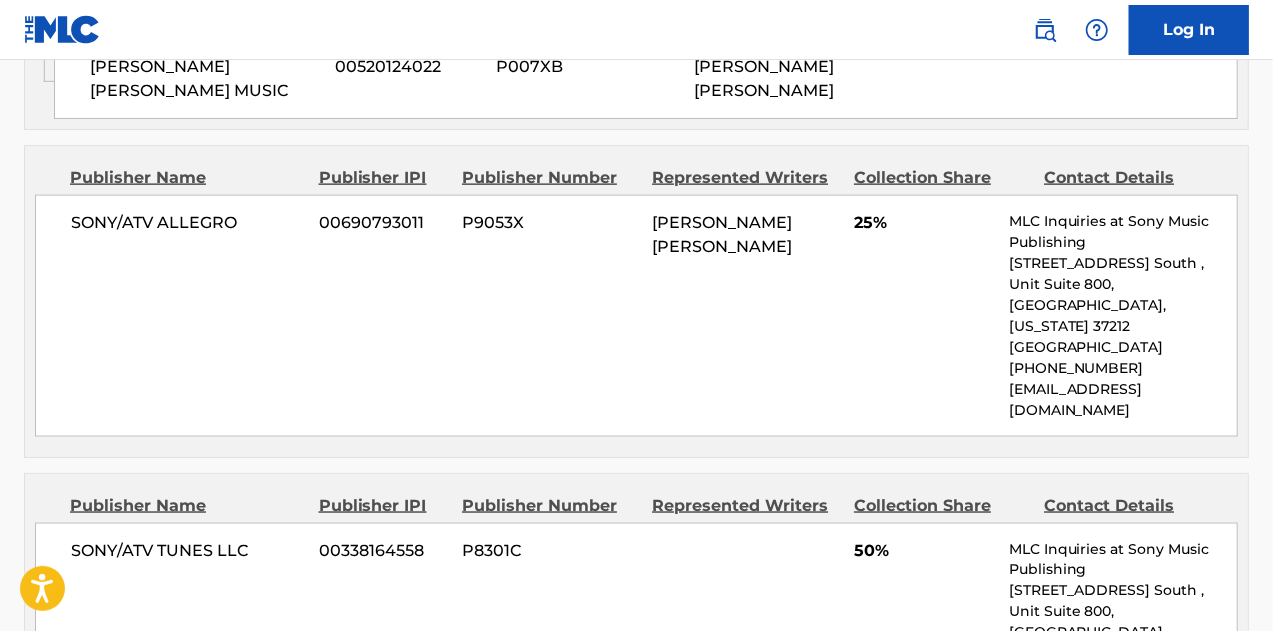 scroll, scrollTop: 1600, scrollLeft: 0, axis: vertical 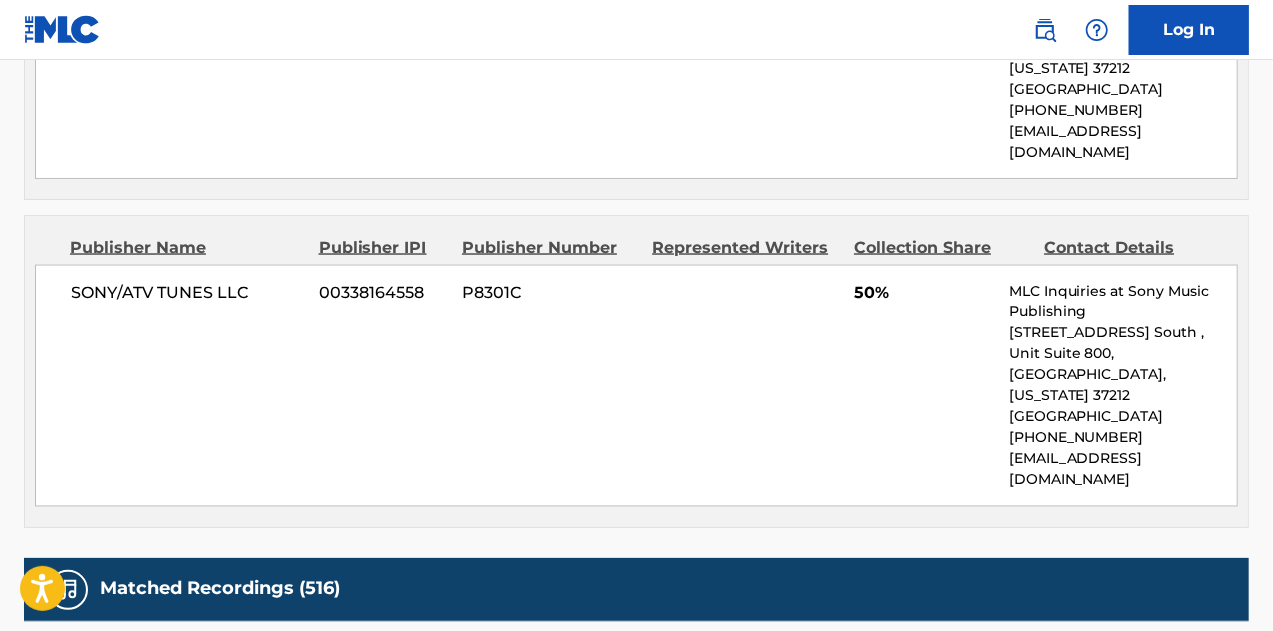 drag, startPoint x: 324, startPoint y: 231, endPoint x: 264, endPoint y: 203, distance: 66.211784 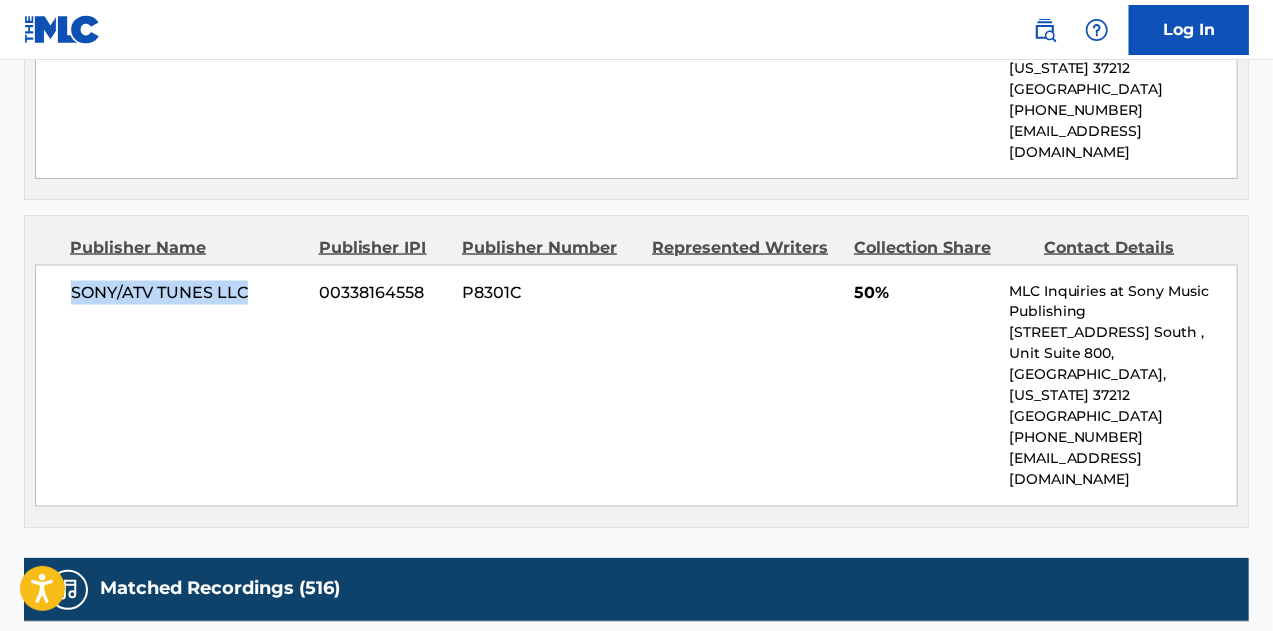 drag, startPoint x: 262, startPoint y: 202, endPoint x: 72, endPoint y: 198, distance: 190.0421 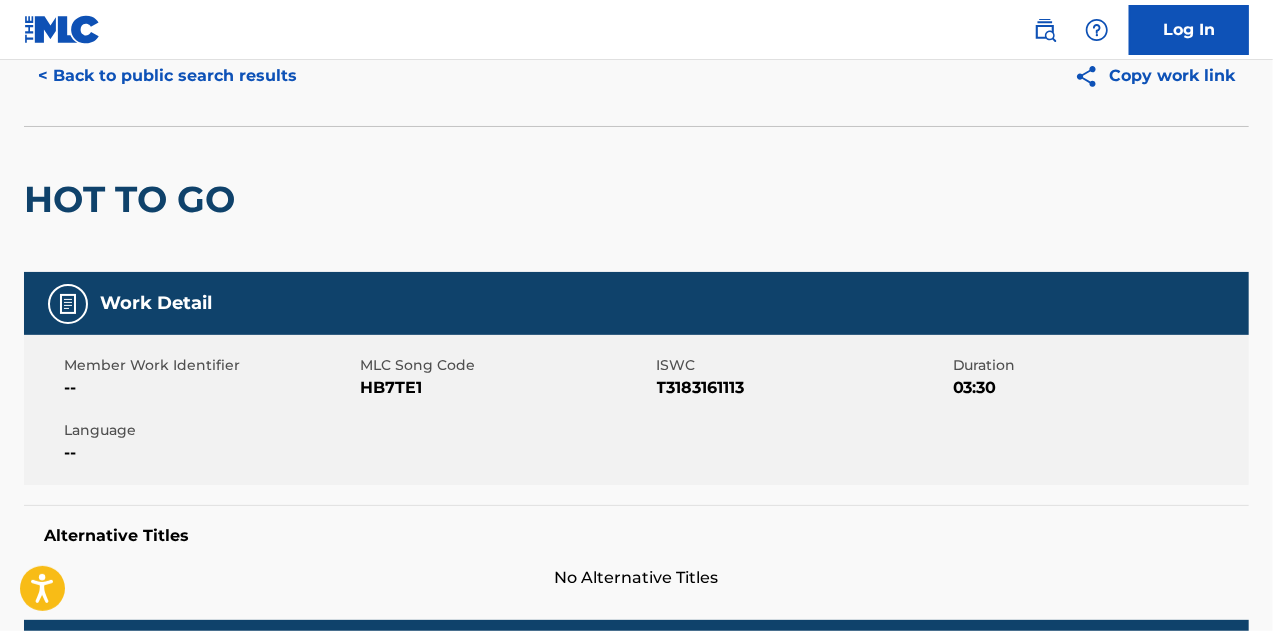 scroll, scrollTop: 0, scrollLeft: 0, axis: both 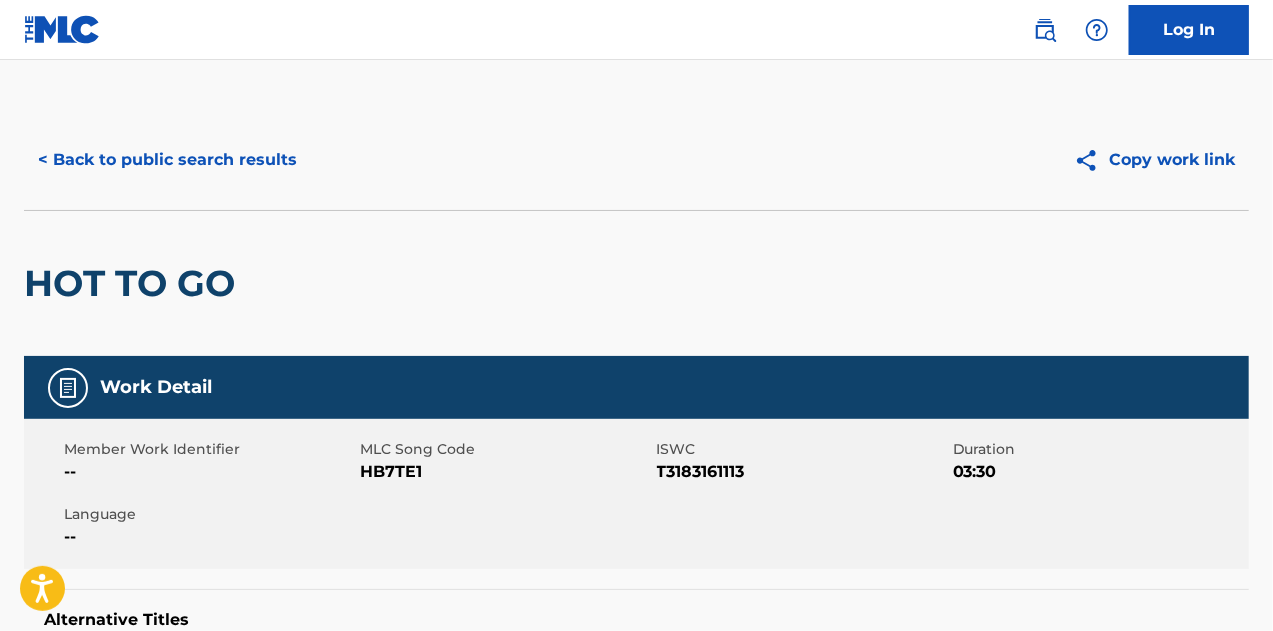 click on "< Back to public search results" at bounding box center (167, 160) 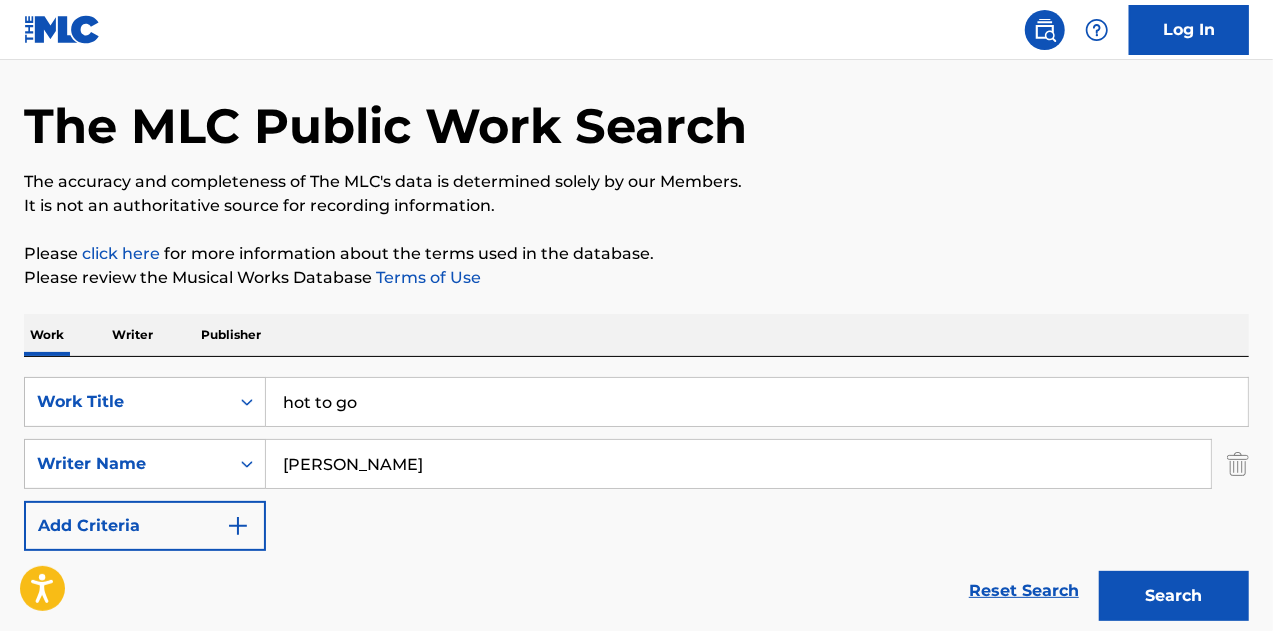 scroll, scrollTop: 100, scrollLeft: 0, axis: vertical 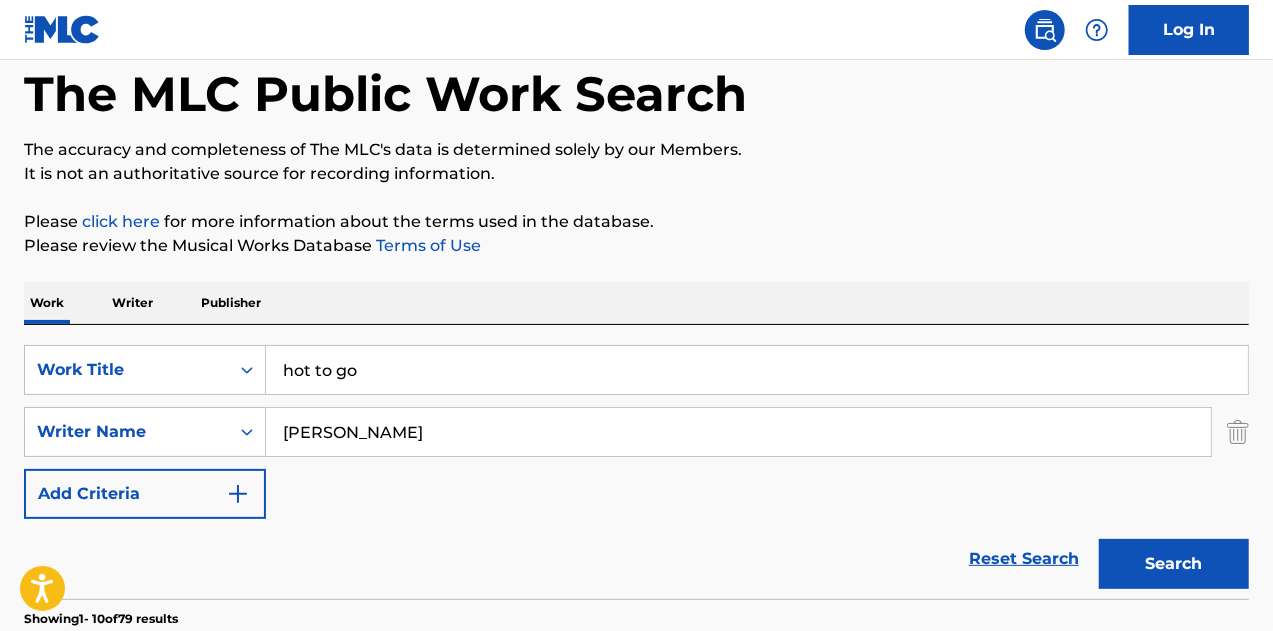 click on "hot to go" at bounding box center [757, 370] 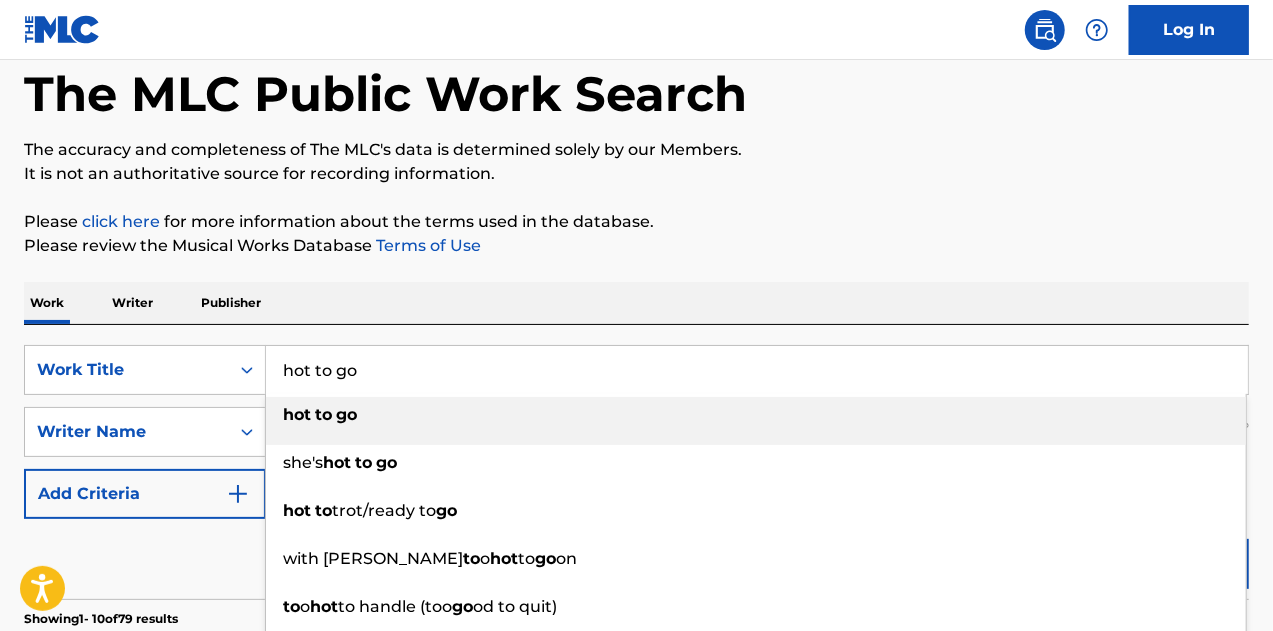 click on "hot to go" at bounding box center [757, 370] 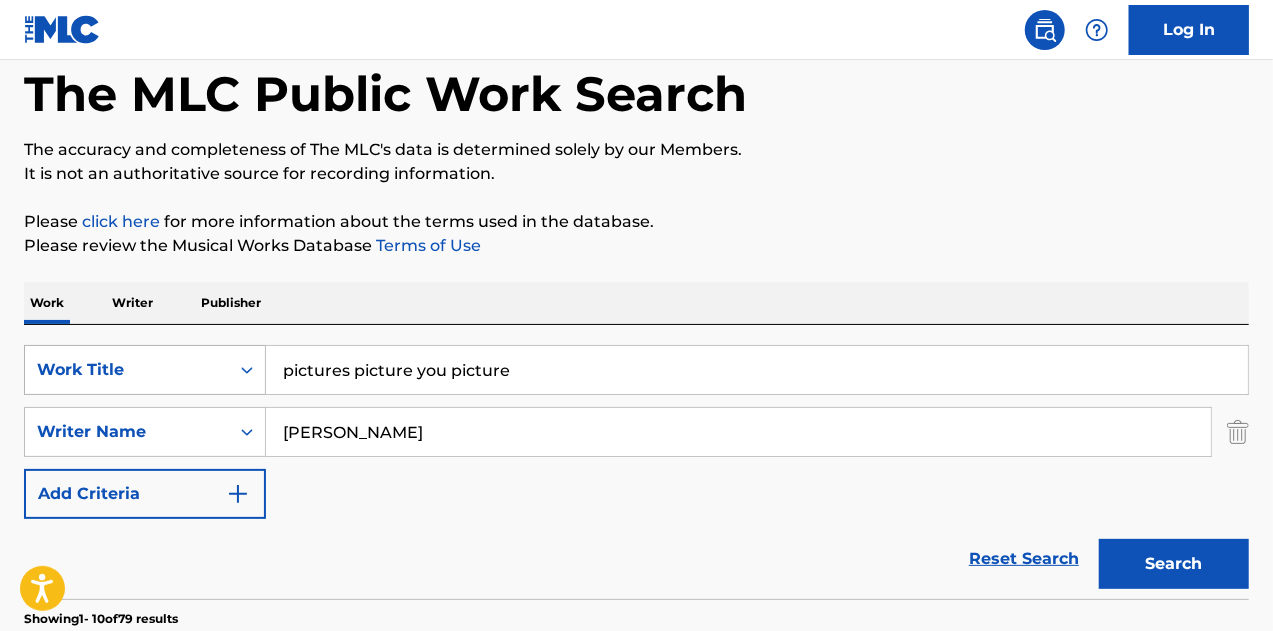 drag, startPoint x: 353, startPoint y: 372, endPoint x: 204, endPoint y: 375, distance: 149.0302 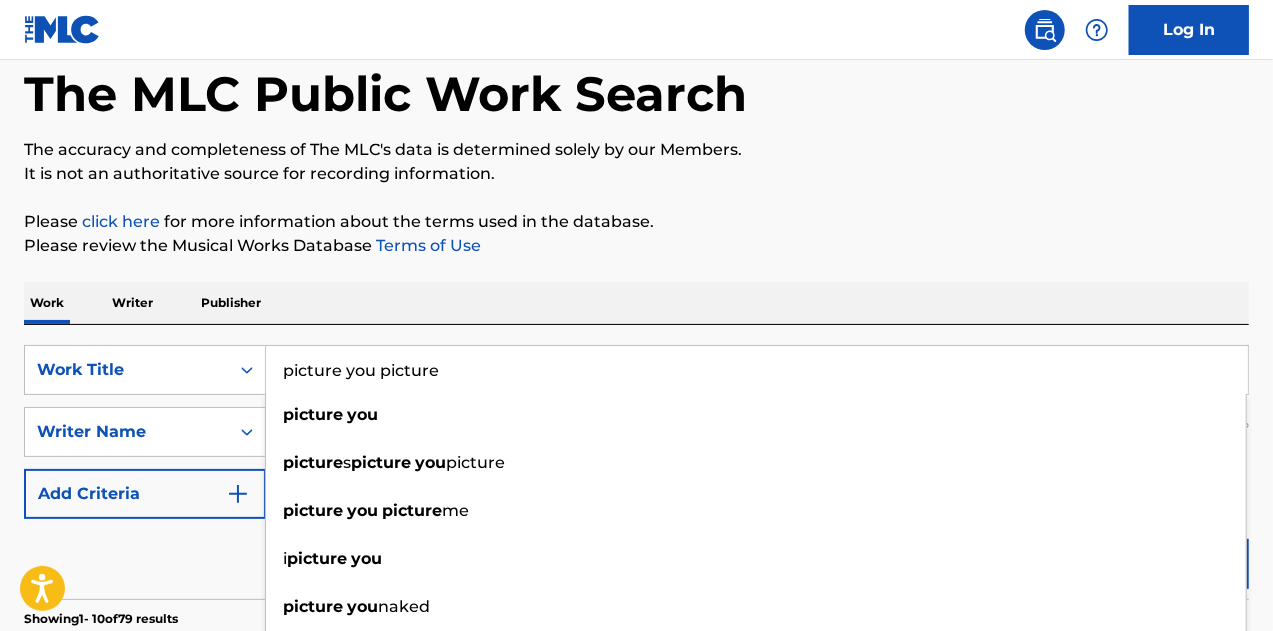 drag, startPoint x: 469, startPoint y: 362, endPoint x: 372, endPoint y: 347, distance: 98.15294 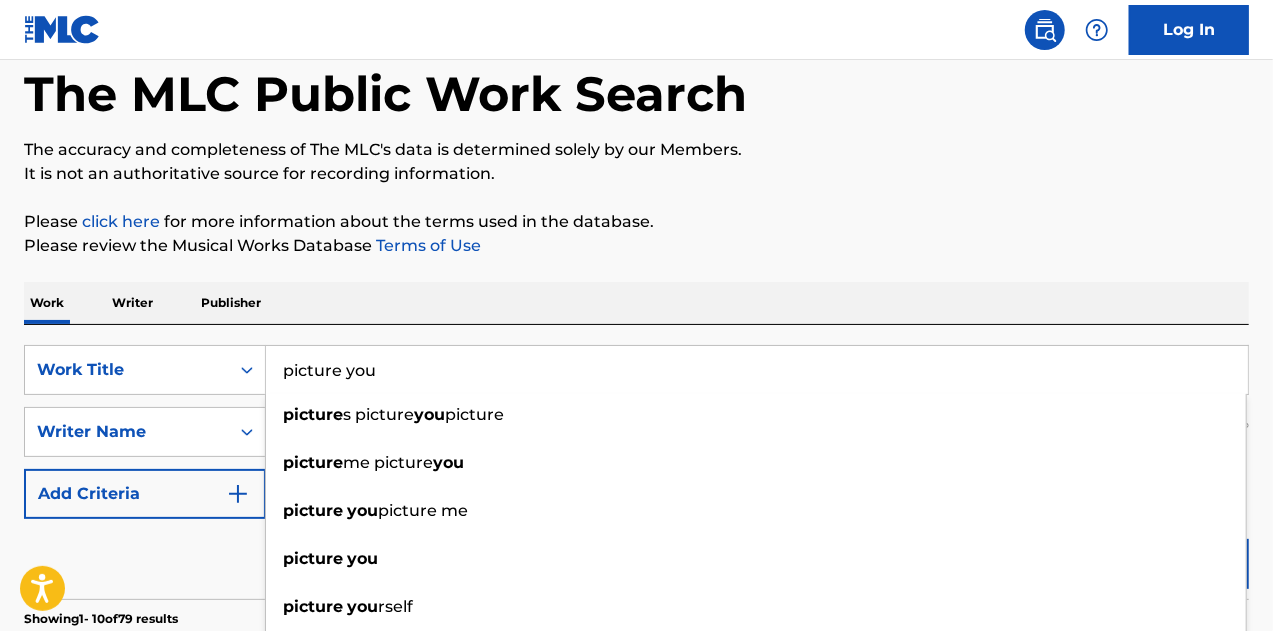 type on "picture you" 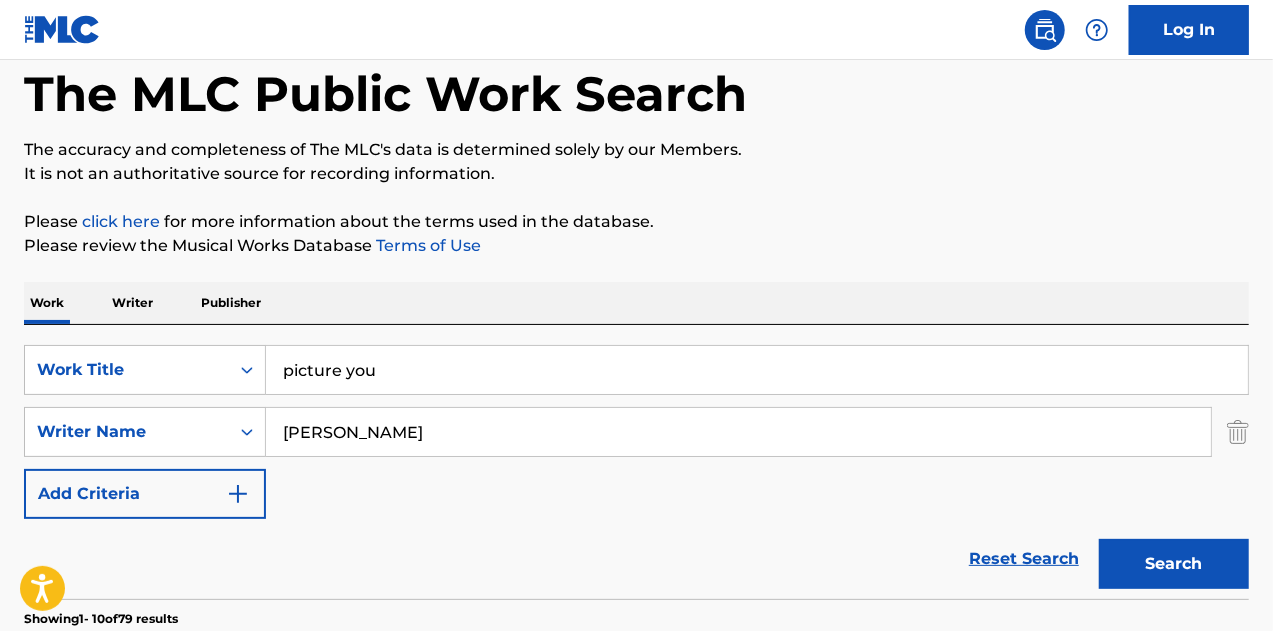 click on "Please   click here   for more information about the terms used in the database." at bounding box center [636, 222] 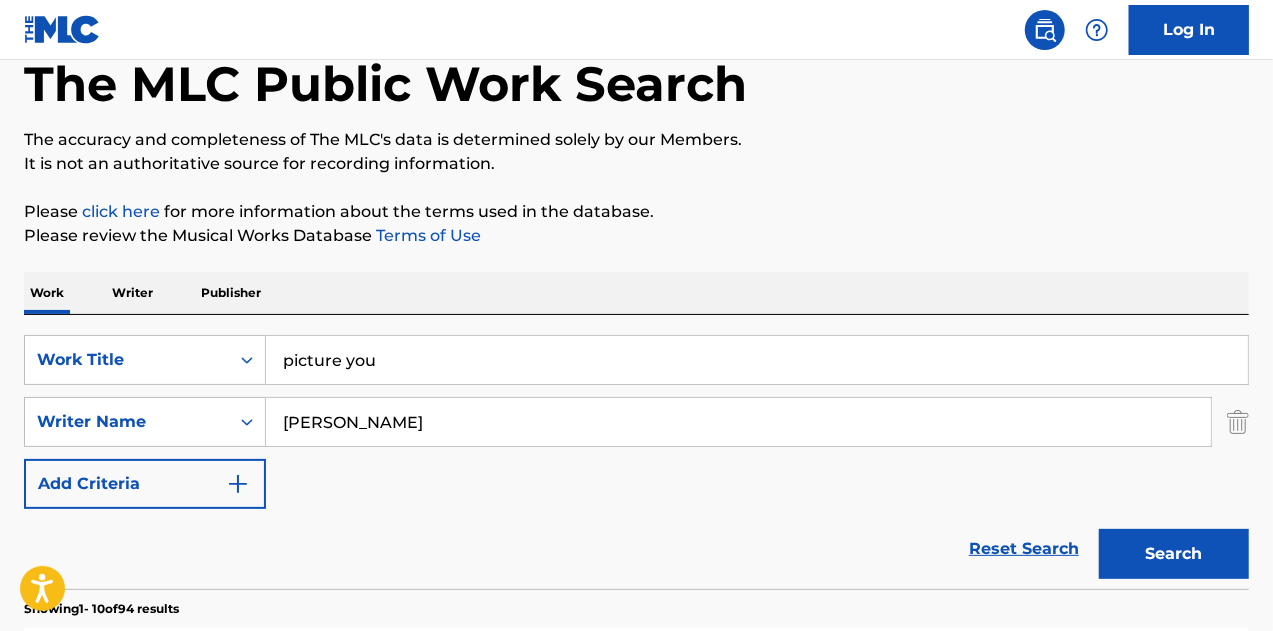 scroll, scrollTop: 500, scrollLeft: 0, axis: vertical 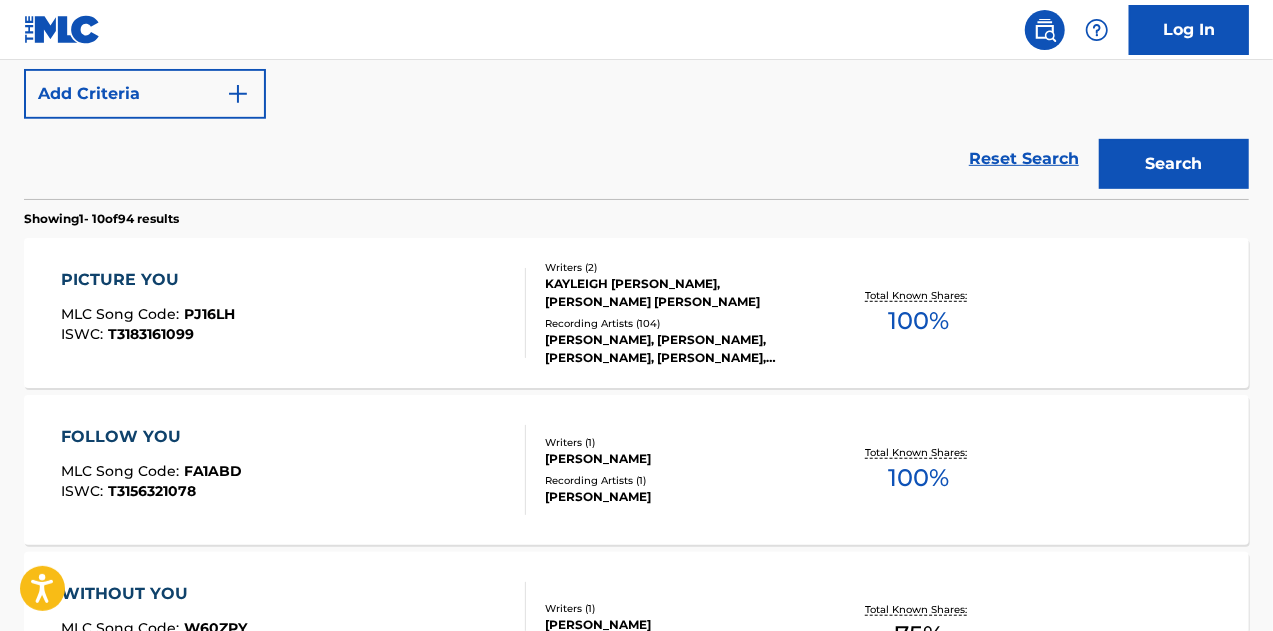 click on "PICTURE YOU MLC Song Code : PJ16LH ISWC : T3183161099" at bounding box center [294, 313] 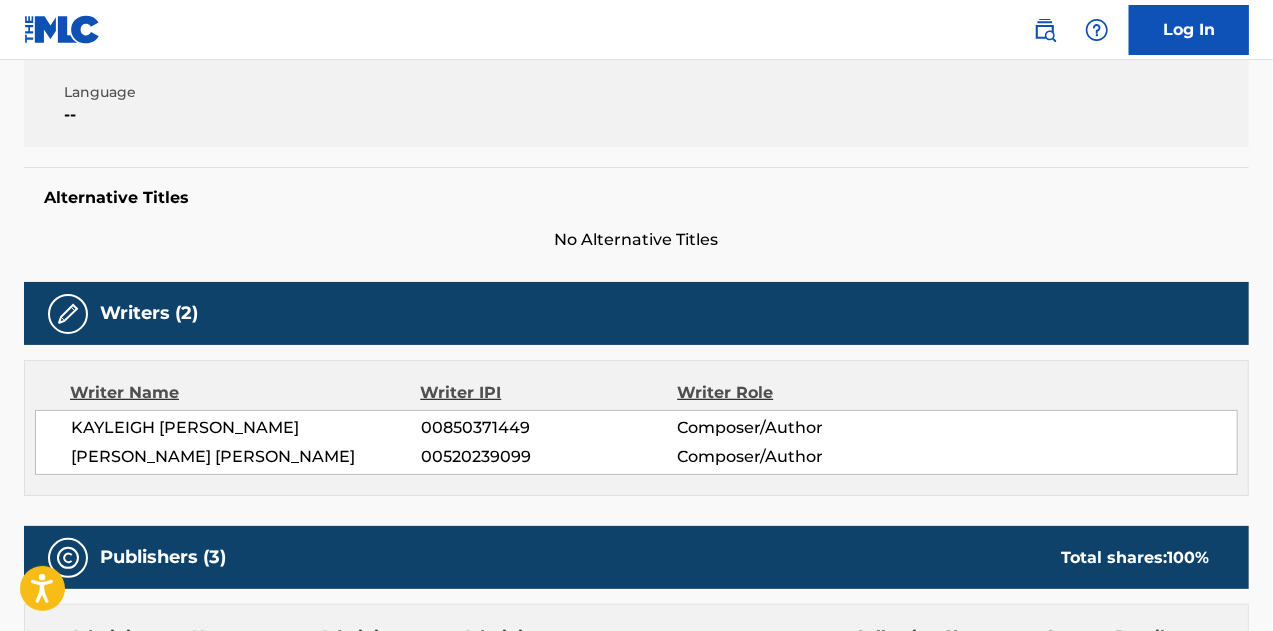 scroll, scrollTop: 400, scrollLeft: 0, axis: vertical 